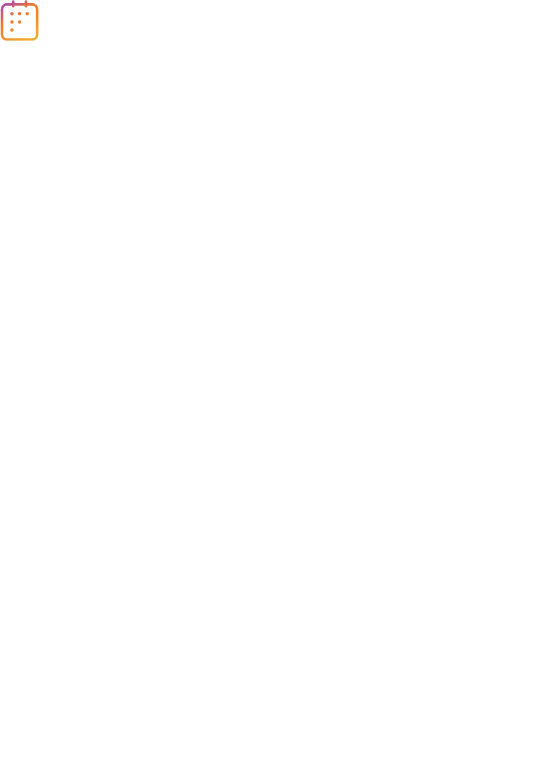 scroll, scrollTop: 0, scrollLeft: 0, axis: both 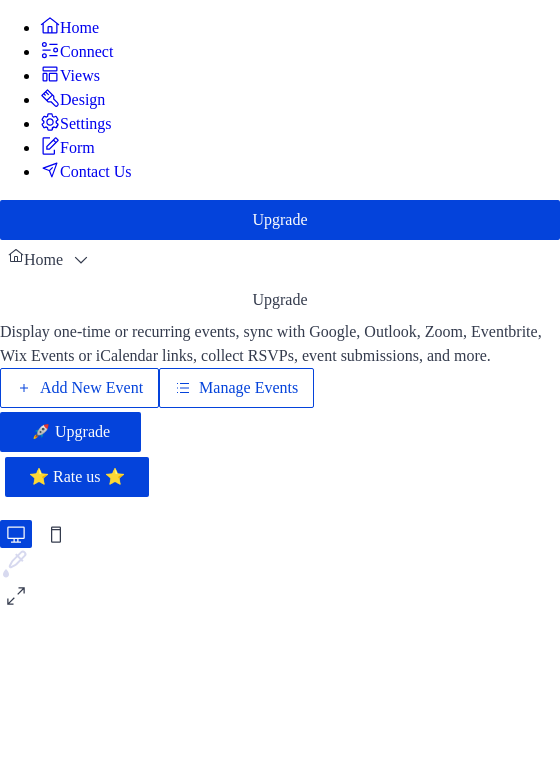 click on "Manage Events" at bounding box center [248, 388] 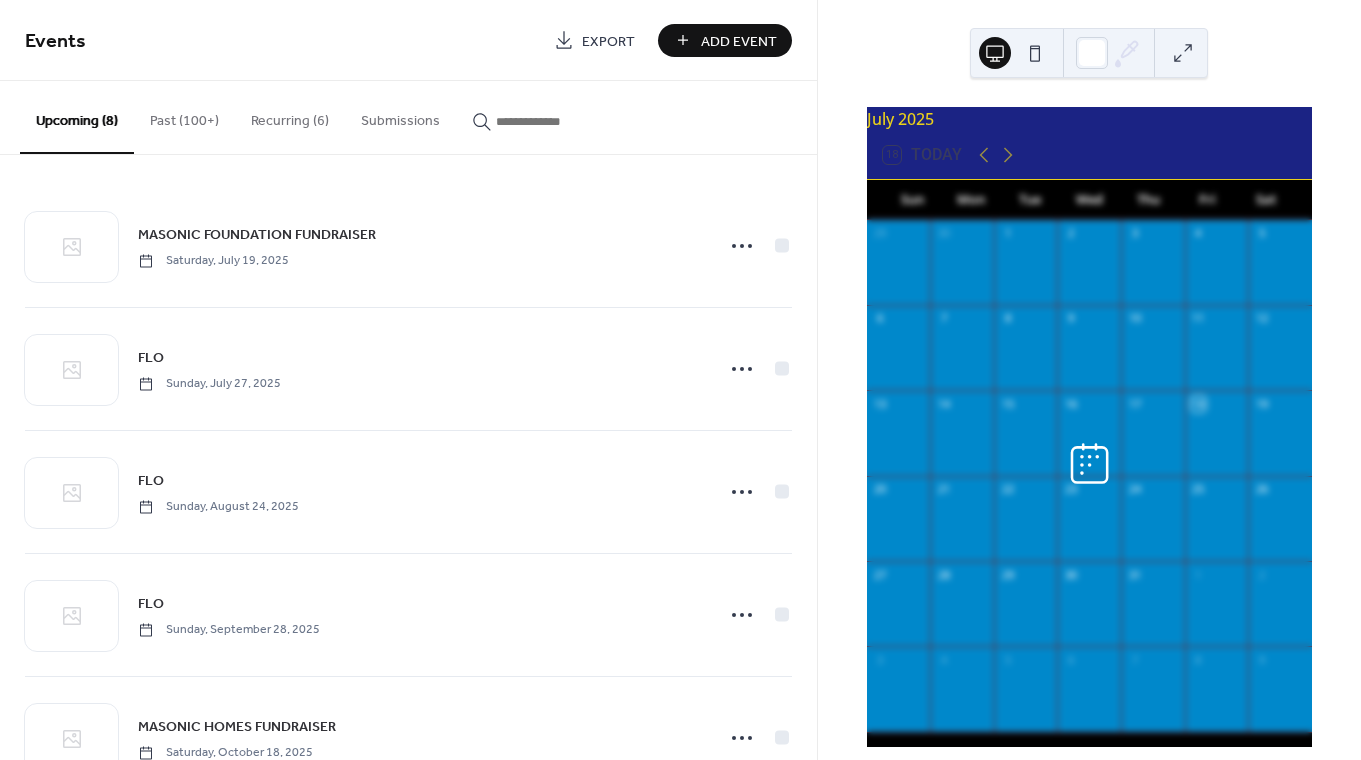 scroll, scrollTop: 0, scrollLeft: 0, axis: both 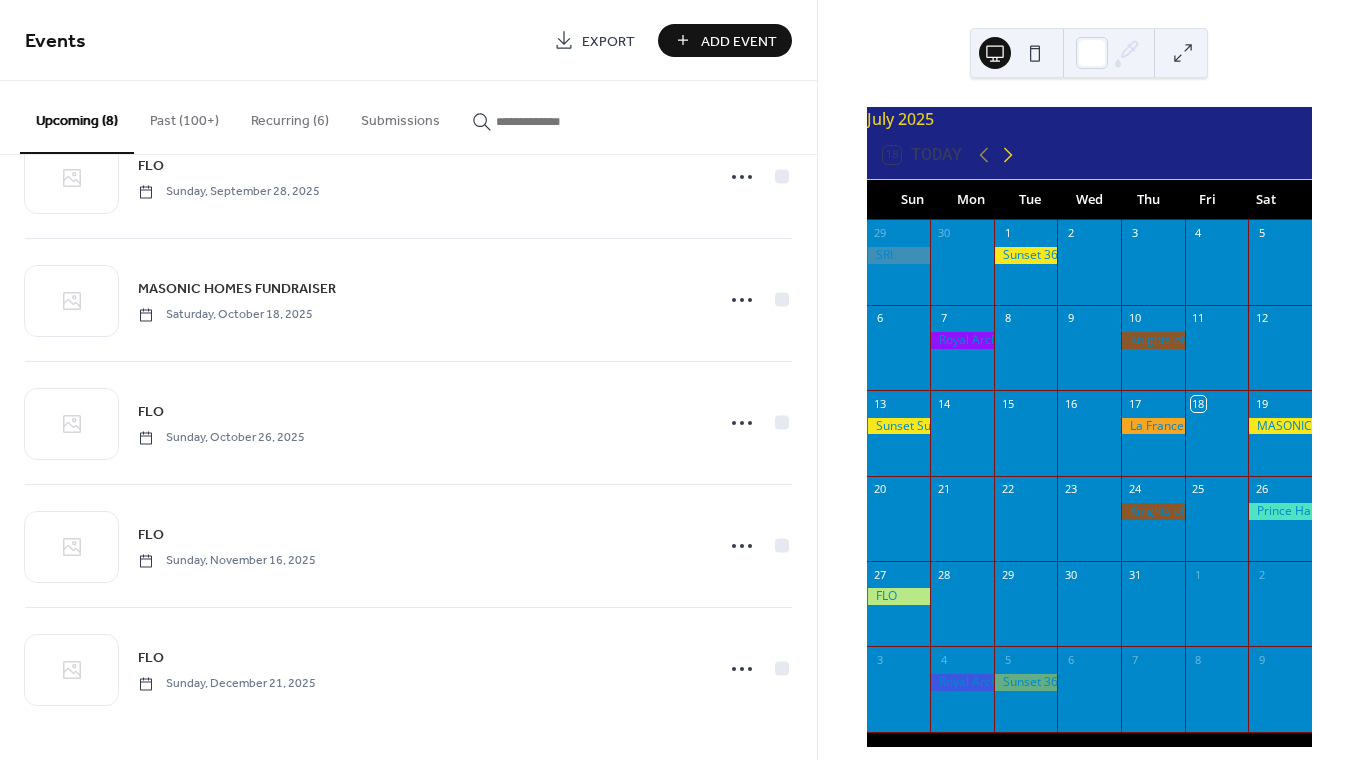 click 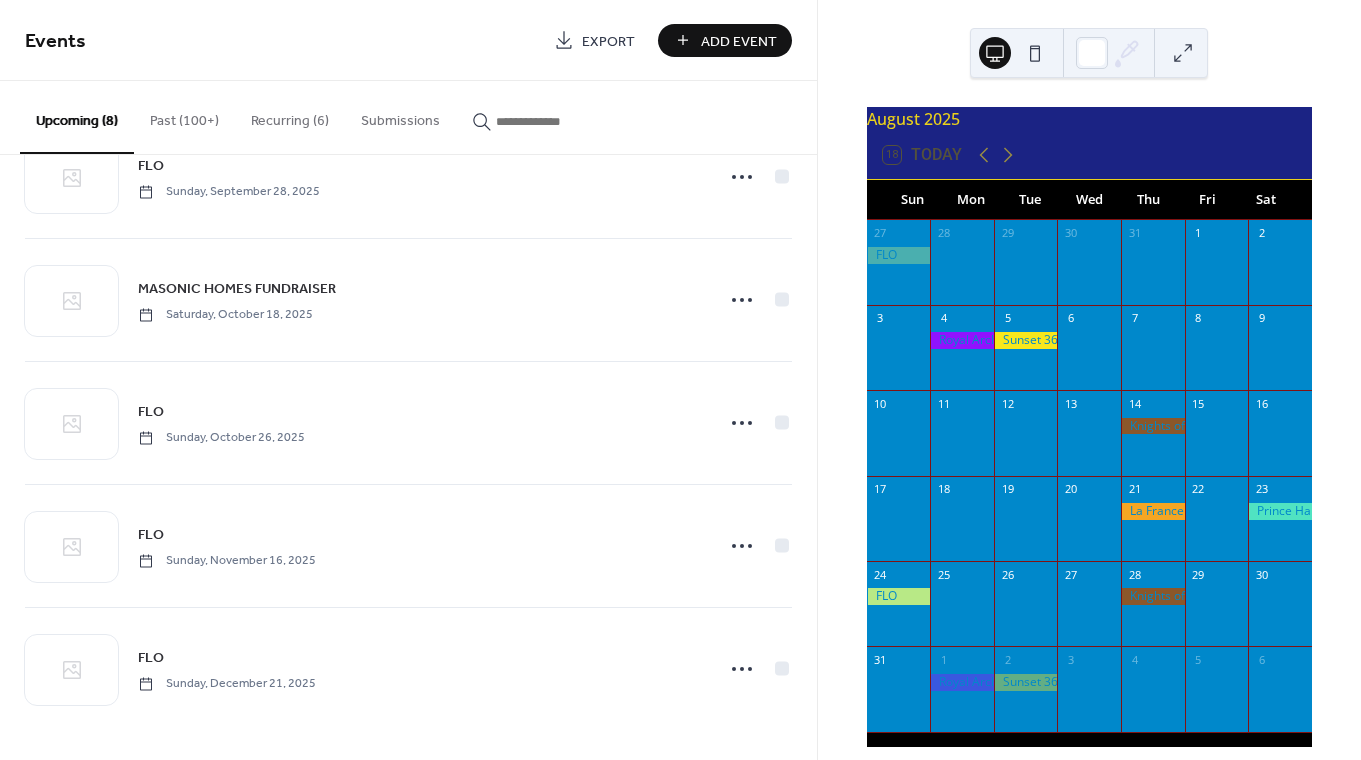 click at bounding box center [962, 340] 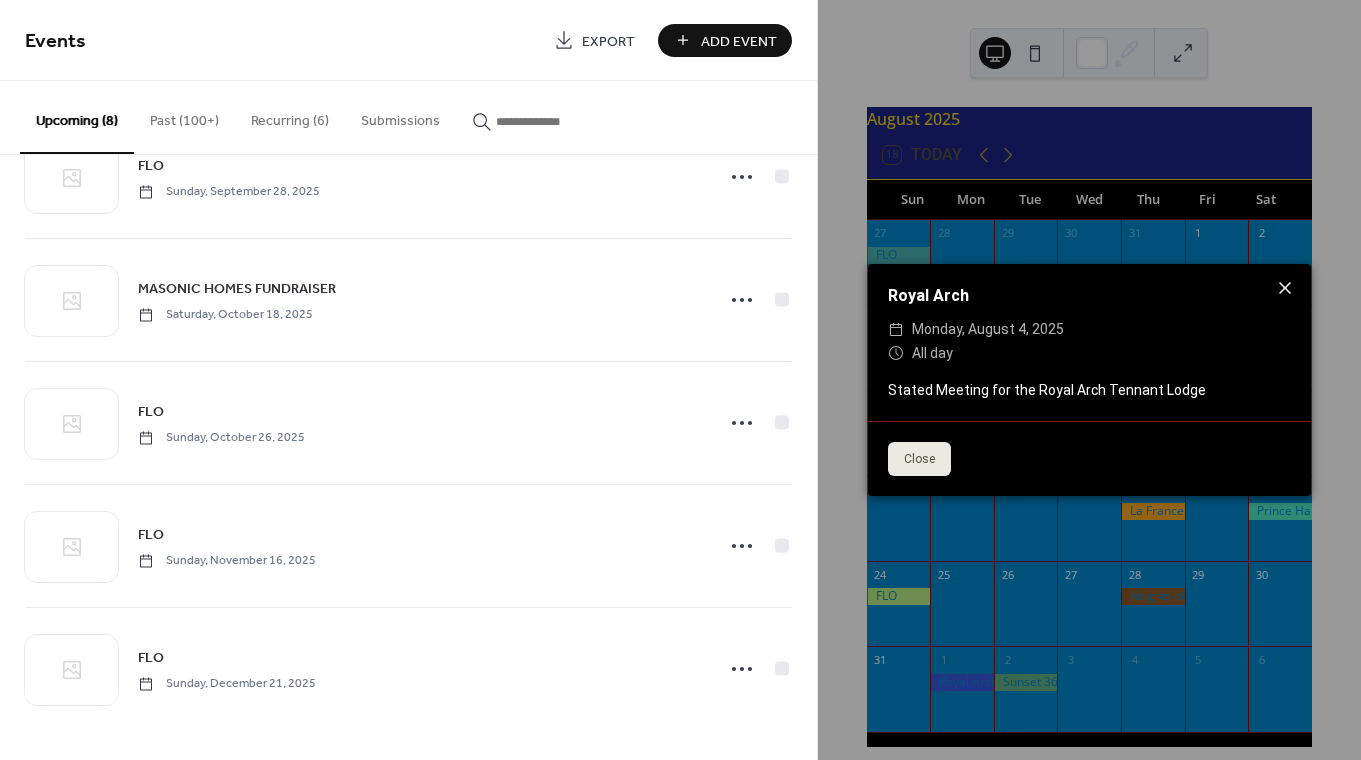 click 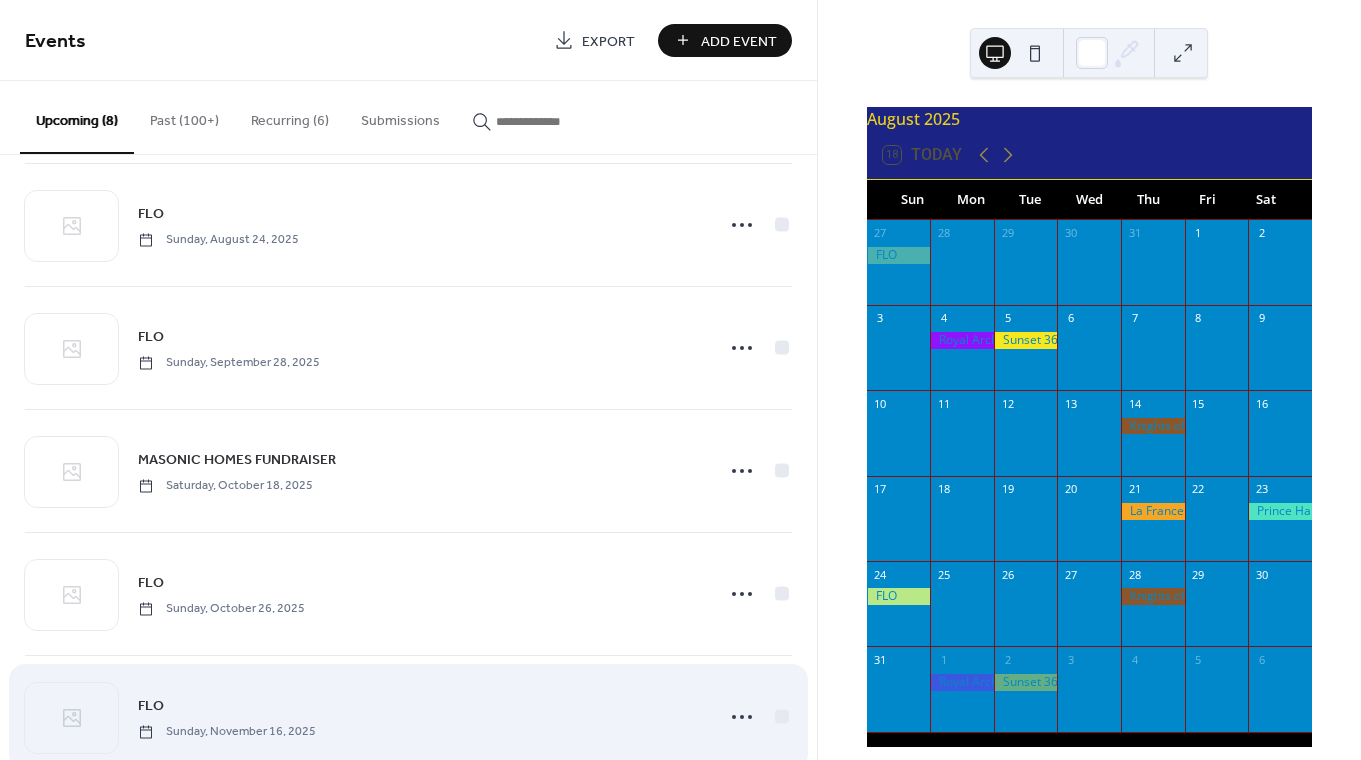 scroll, scrollTop: 312, scrollLeft: 0, axis: vertical 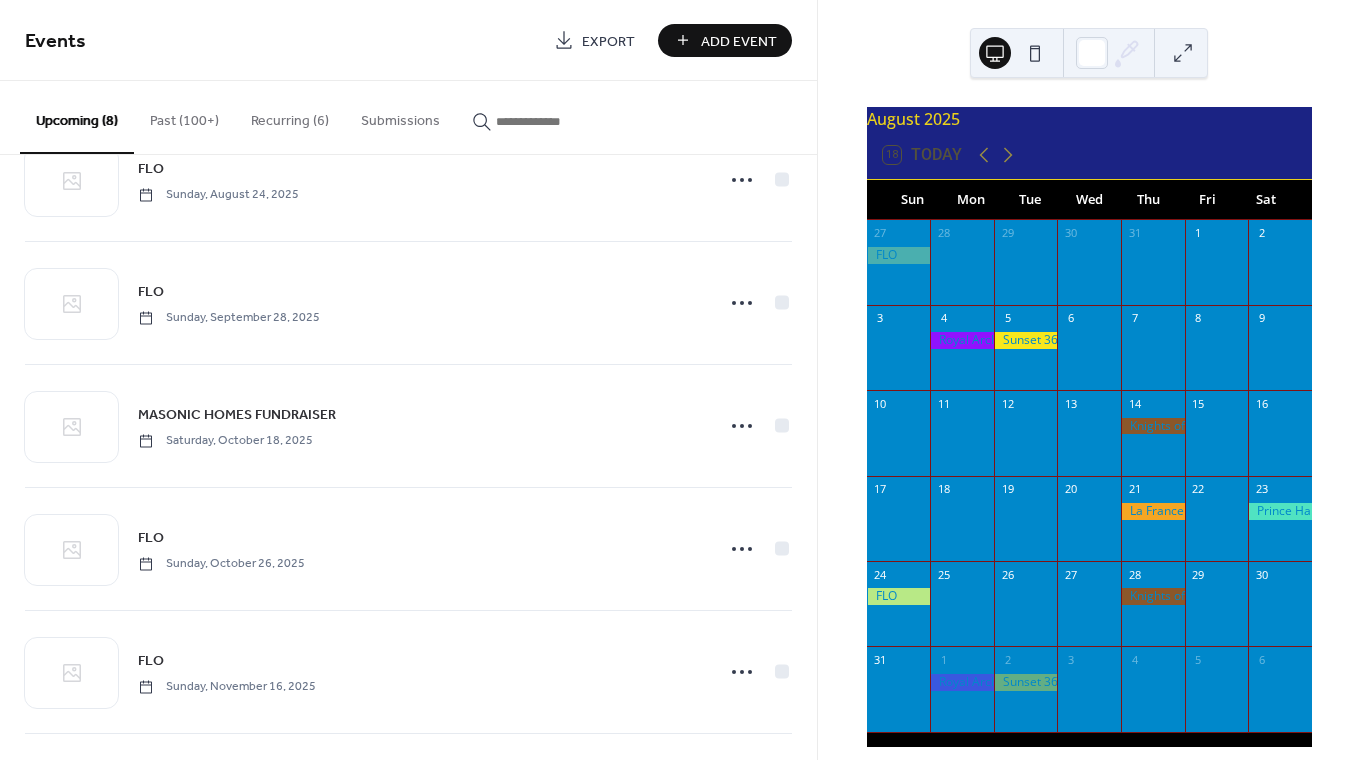 click on "Recurring (6)" at bounding box center (290, 116) 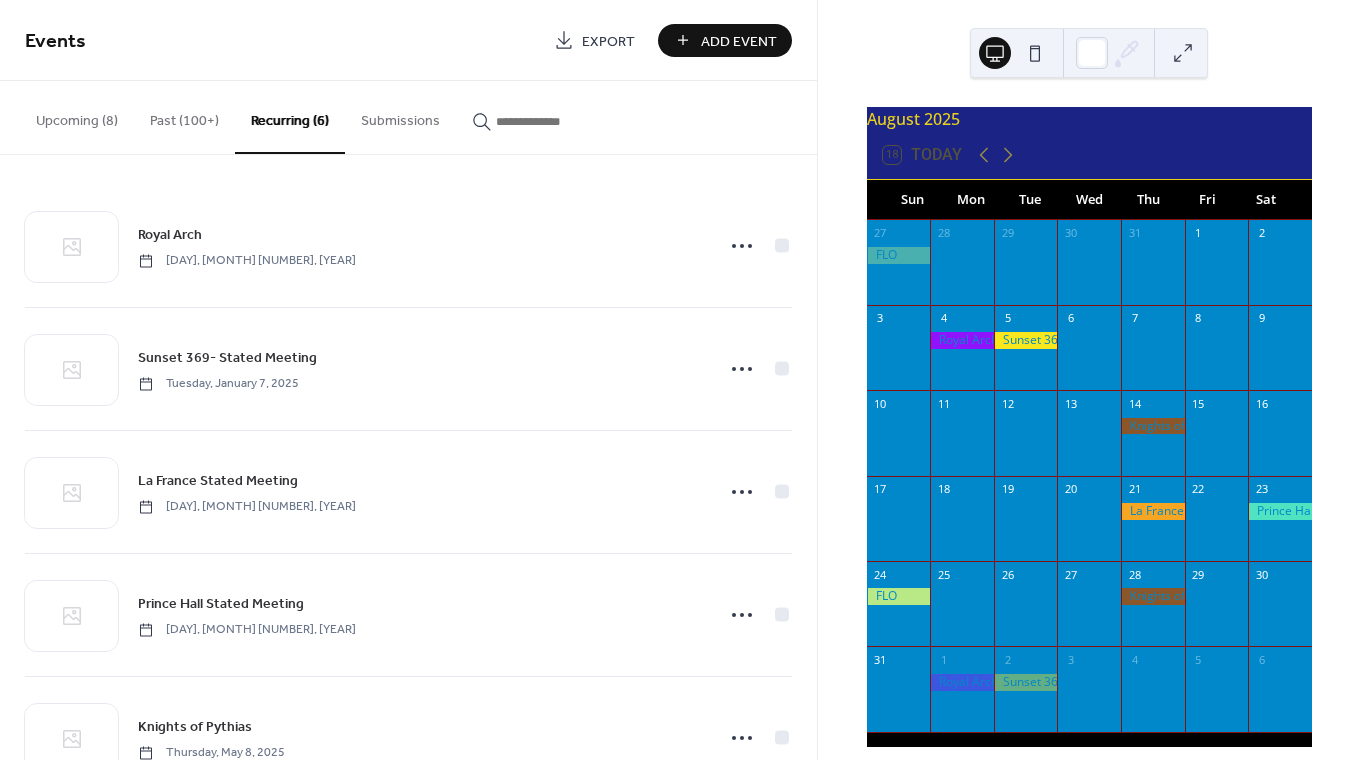 click at bounding box center [962, 357] 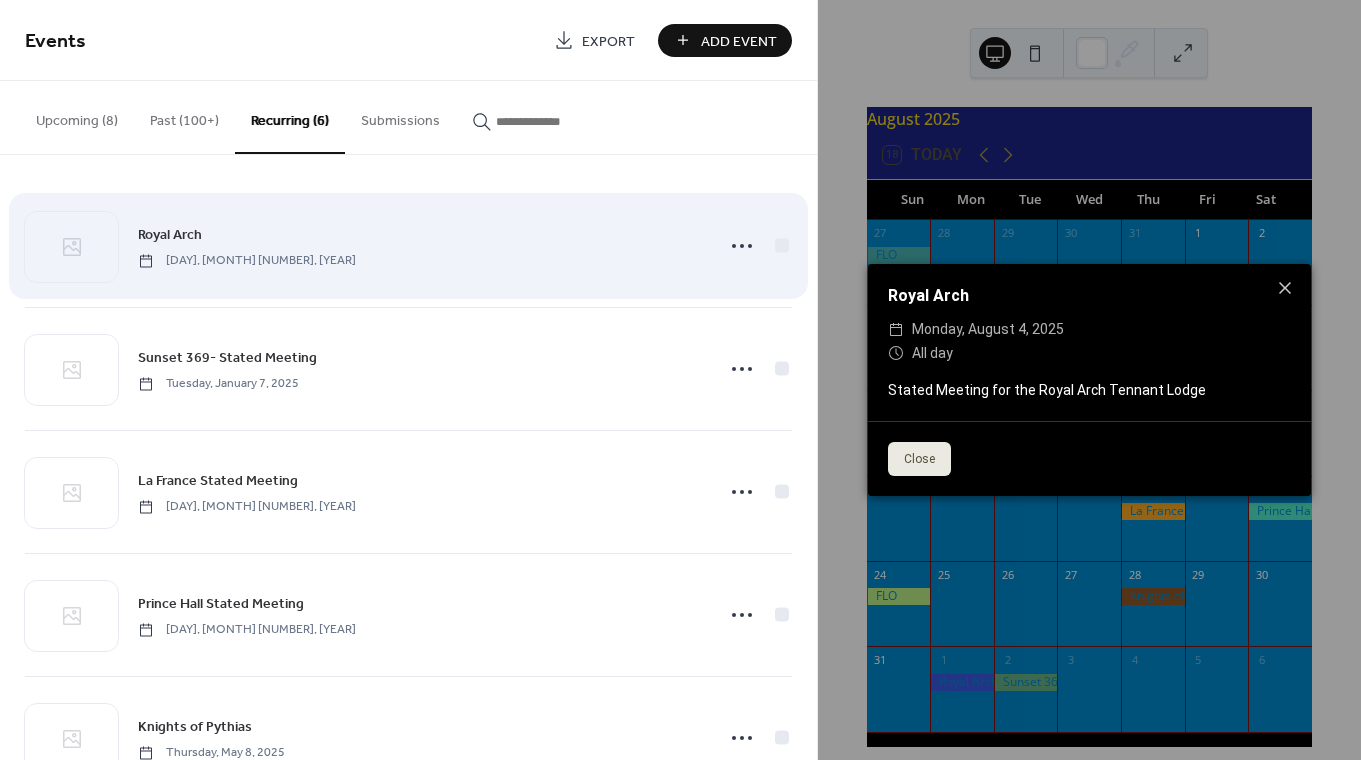 click on "Royal Arch Monday, January 6, 2025" at bounding box center (408, 246) 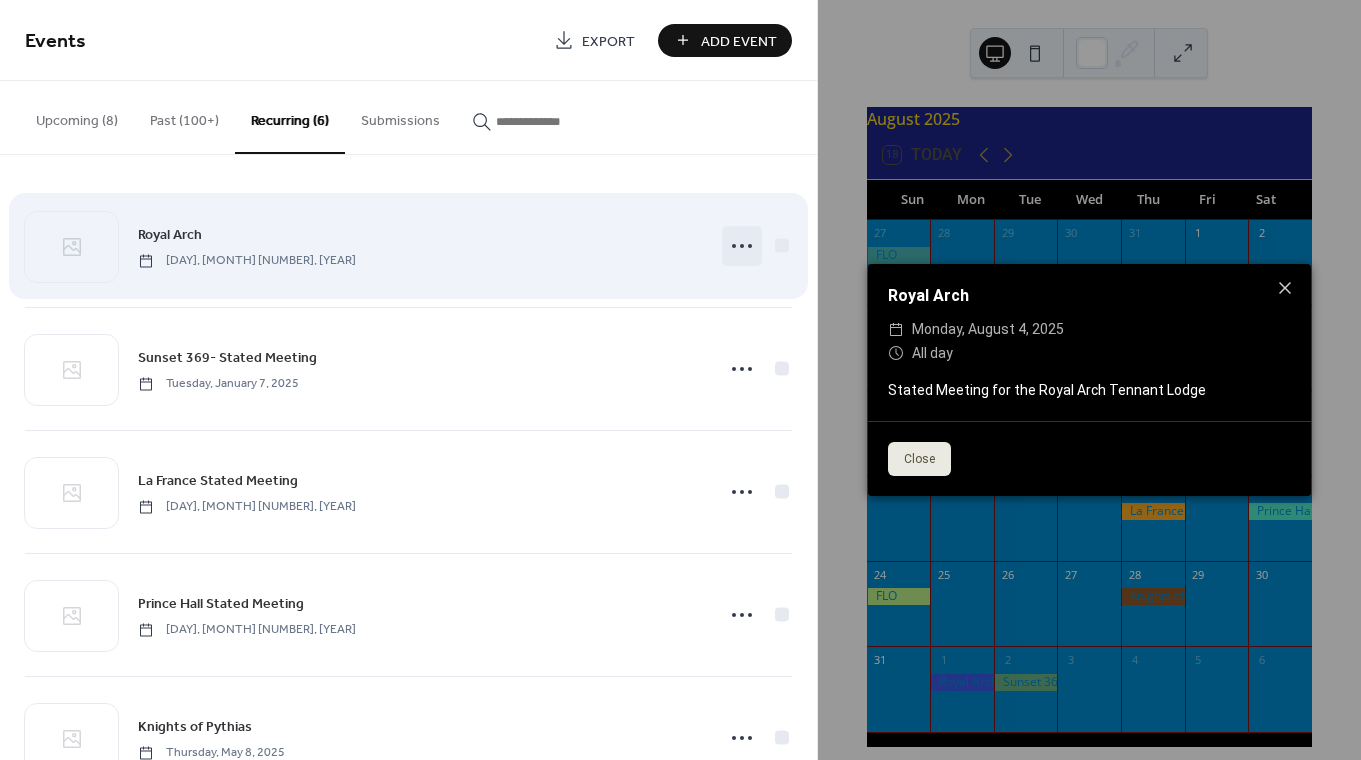 click 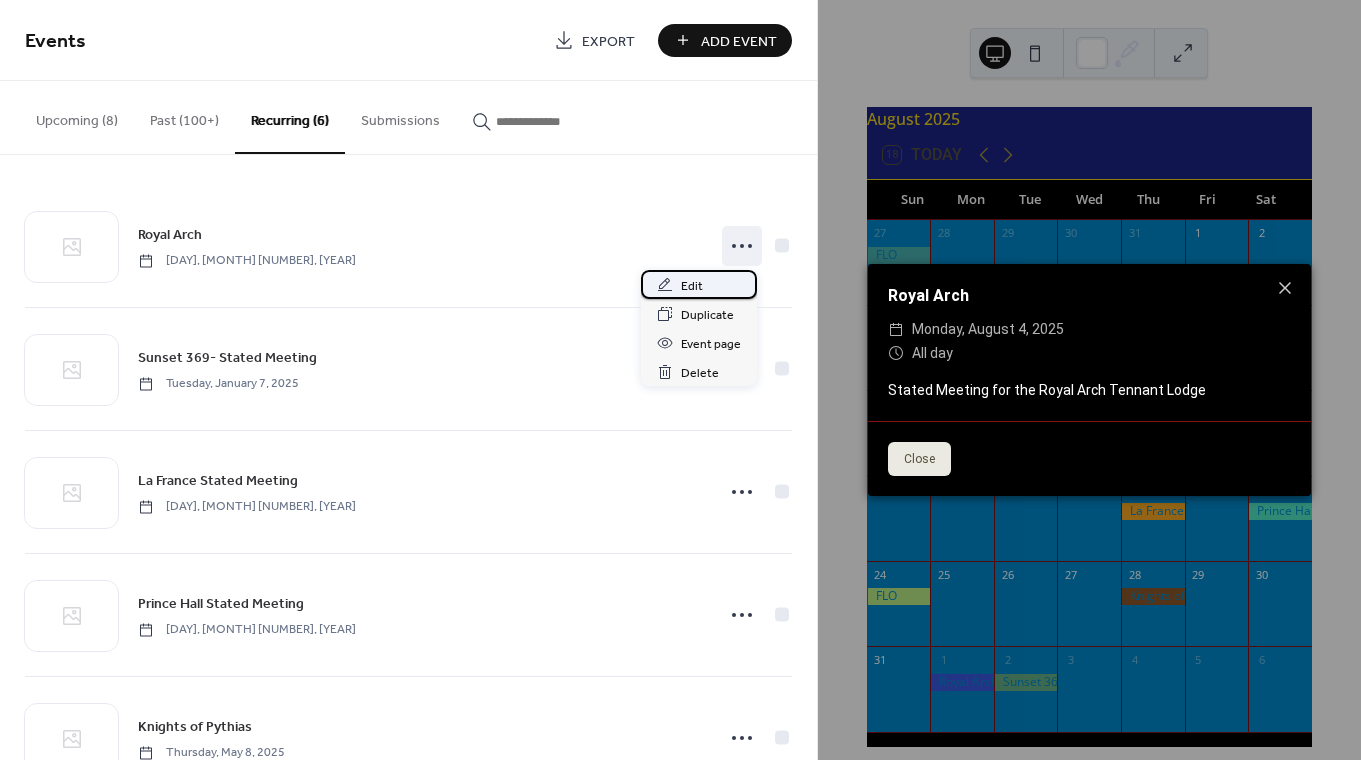 click on "Edit" at bounding box center [692, 286] 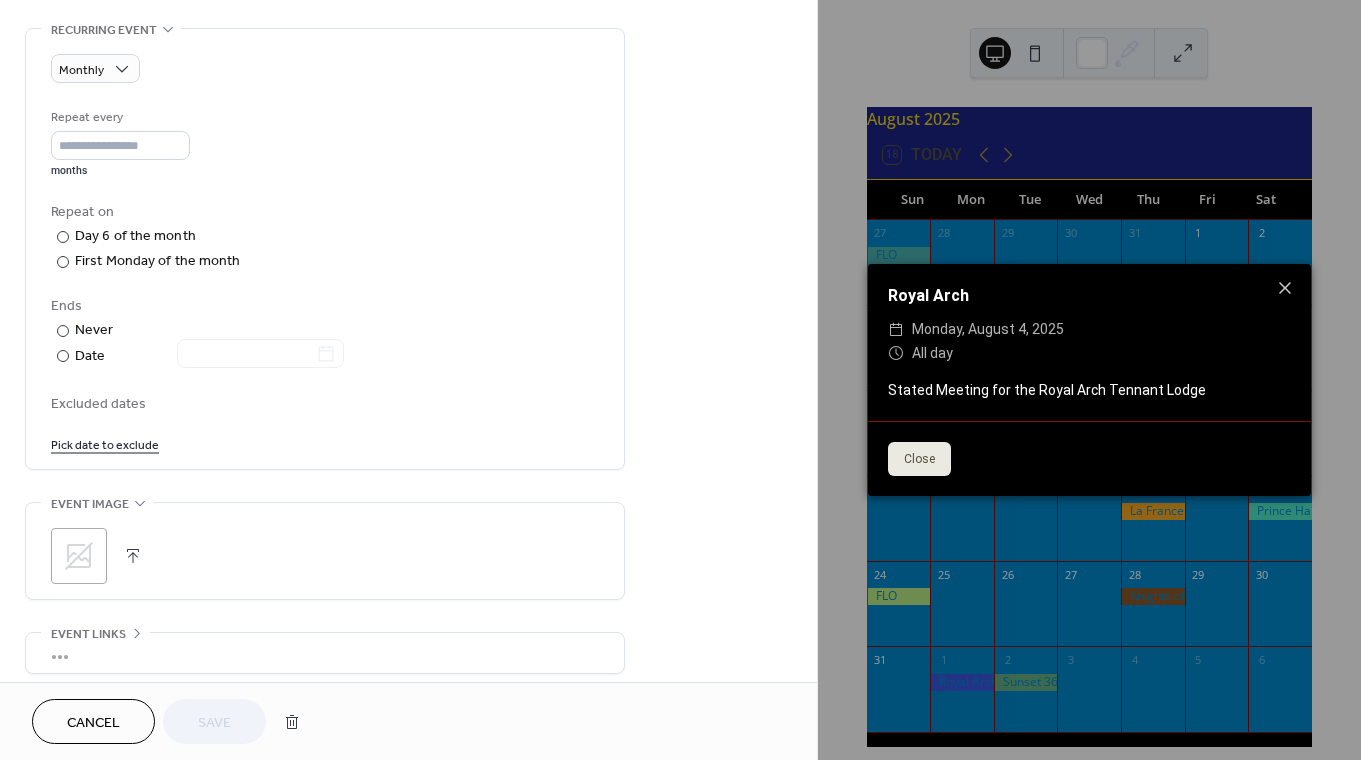 scroll, scrollTop: 887, scrollLeft: 0, axis: vertical 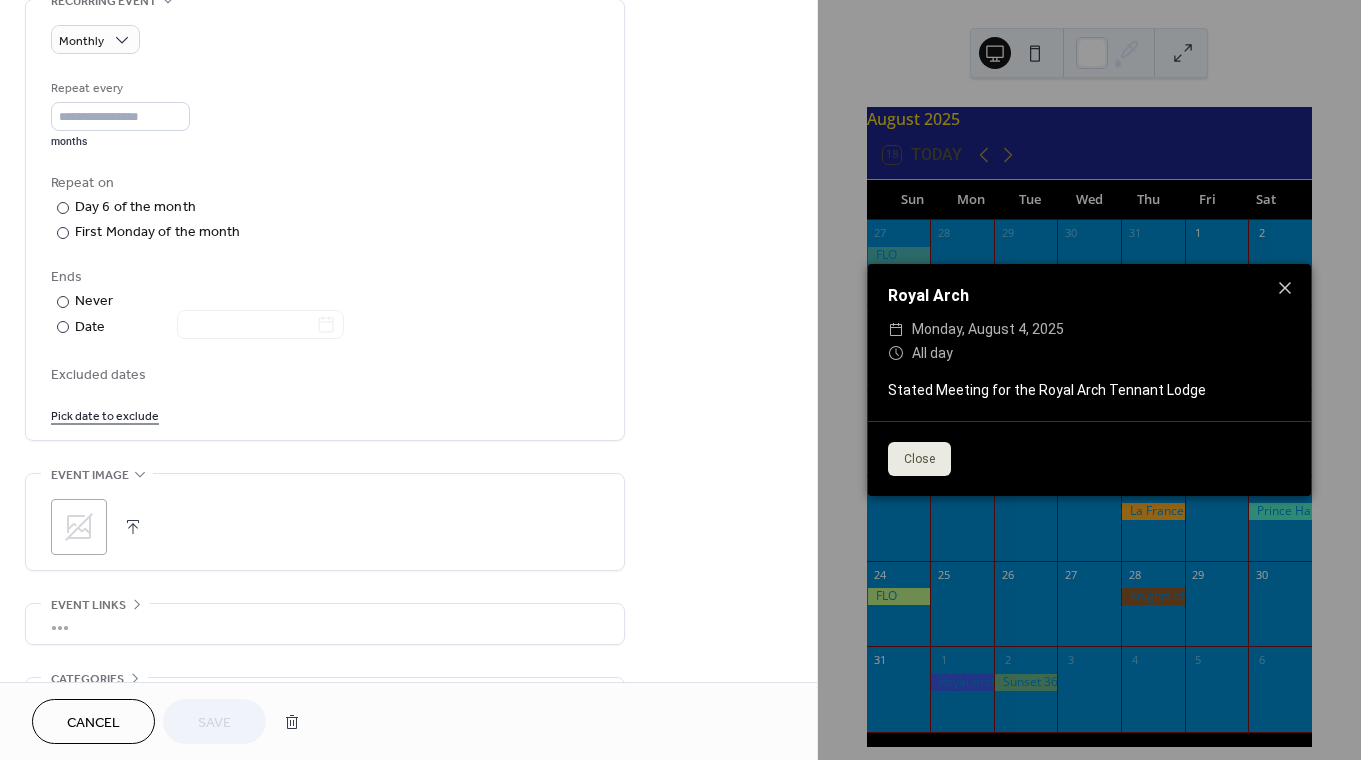 click on "Pick date to exclude" at bounding box center (105, 414) 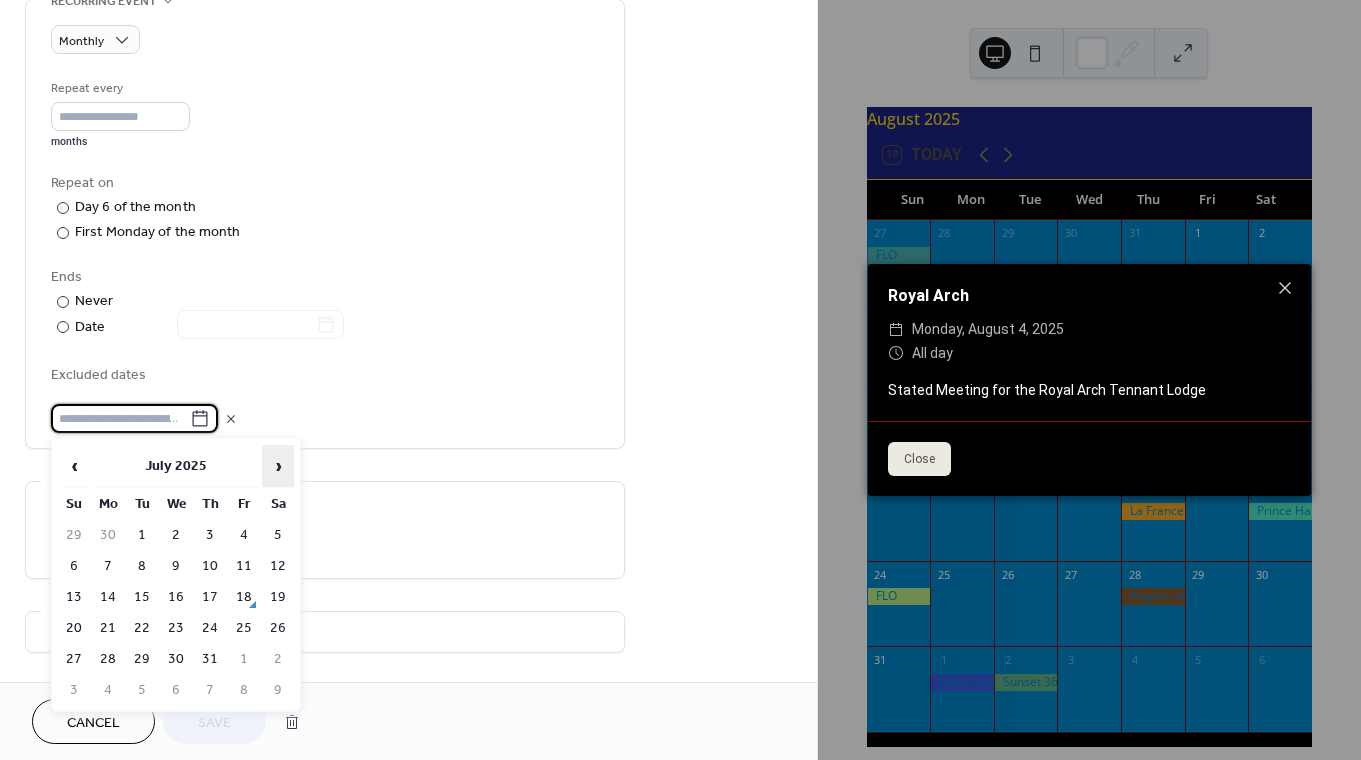 click on "›" at bounding box center (278, 466) 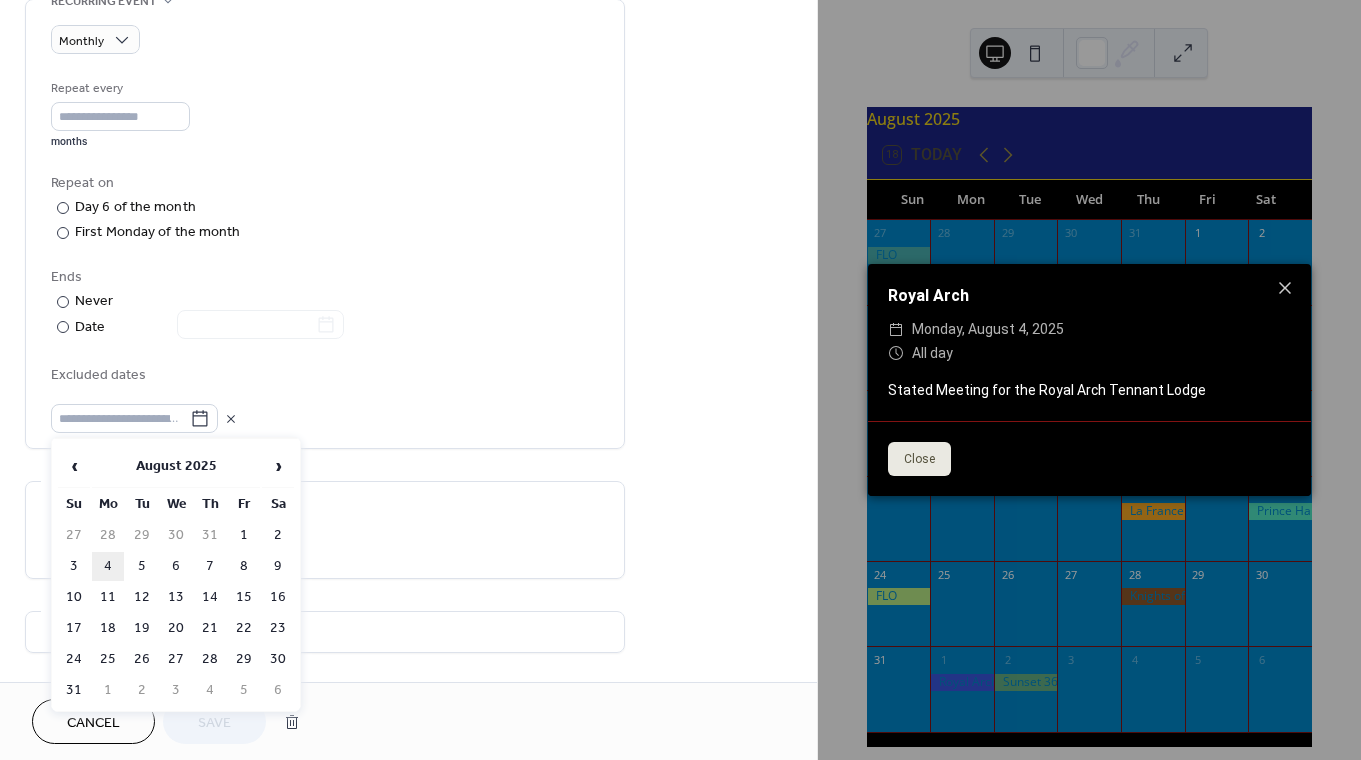click on "4" at bounding box center (108, 566) 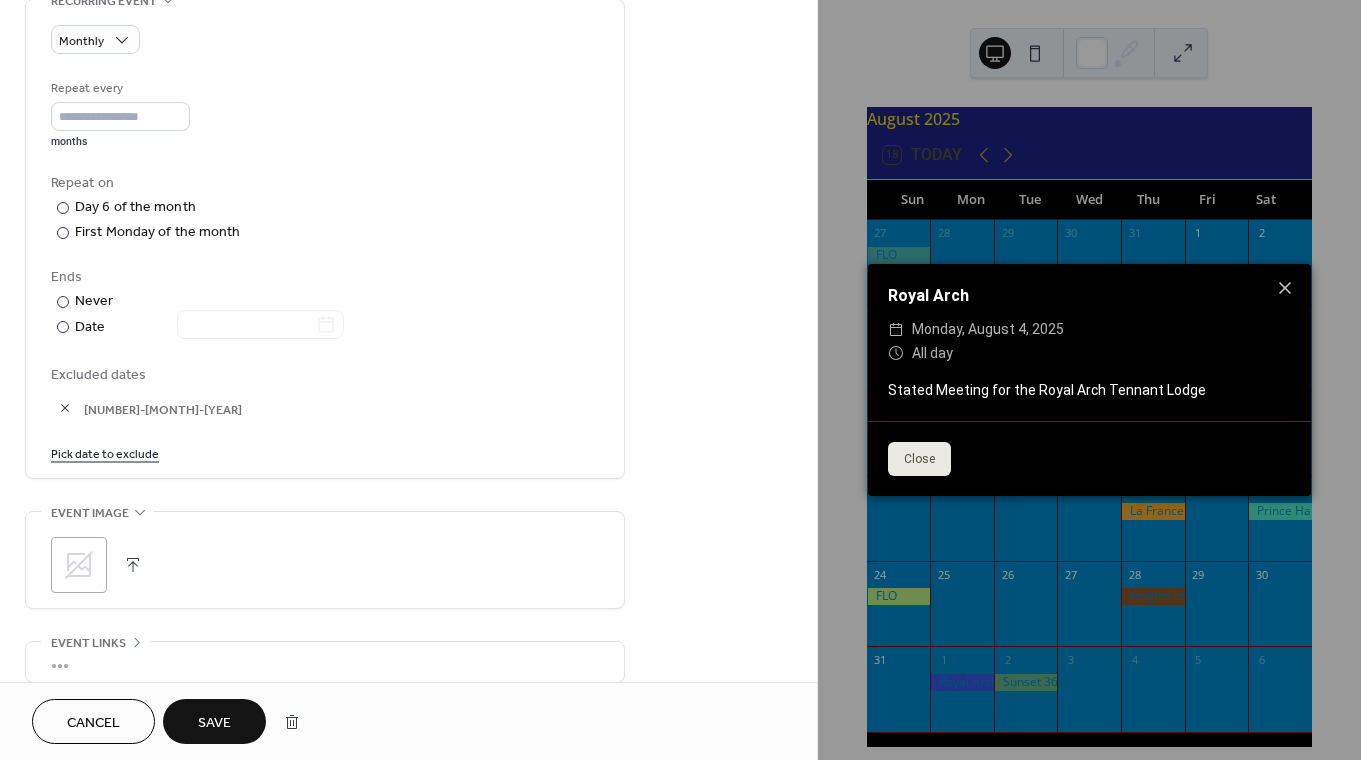 click on "Save" at bounding box center (214, 721) 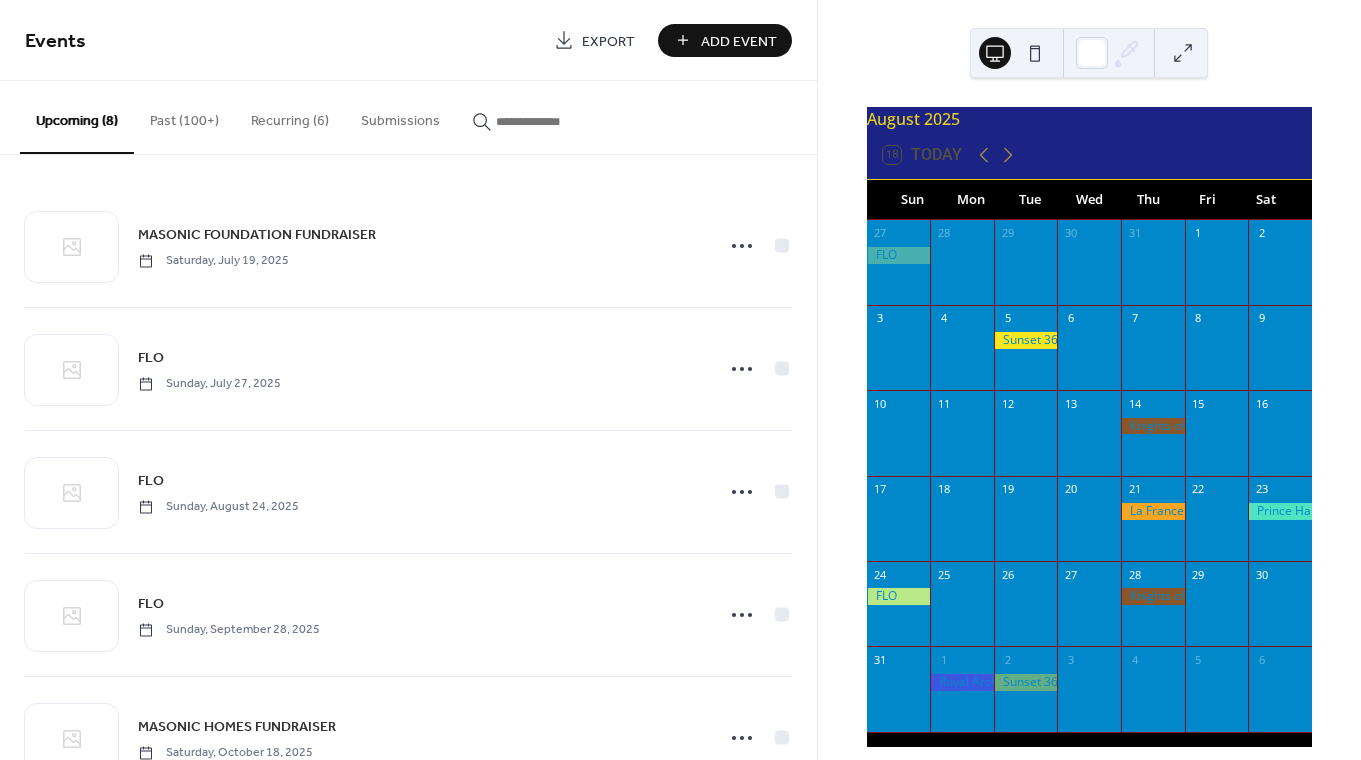 click on "Add Event" at bounding box center [739, 41] 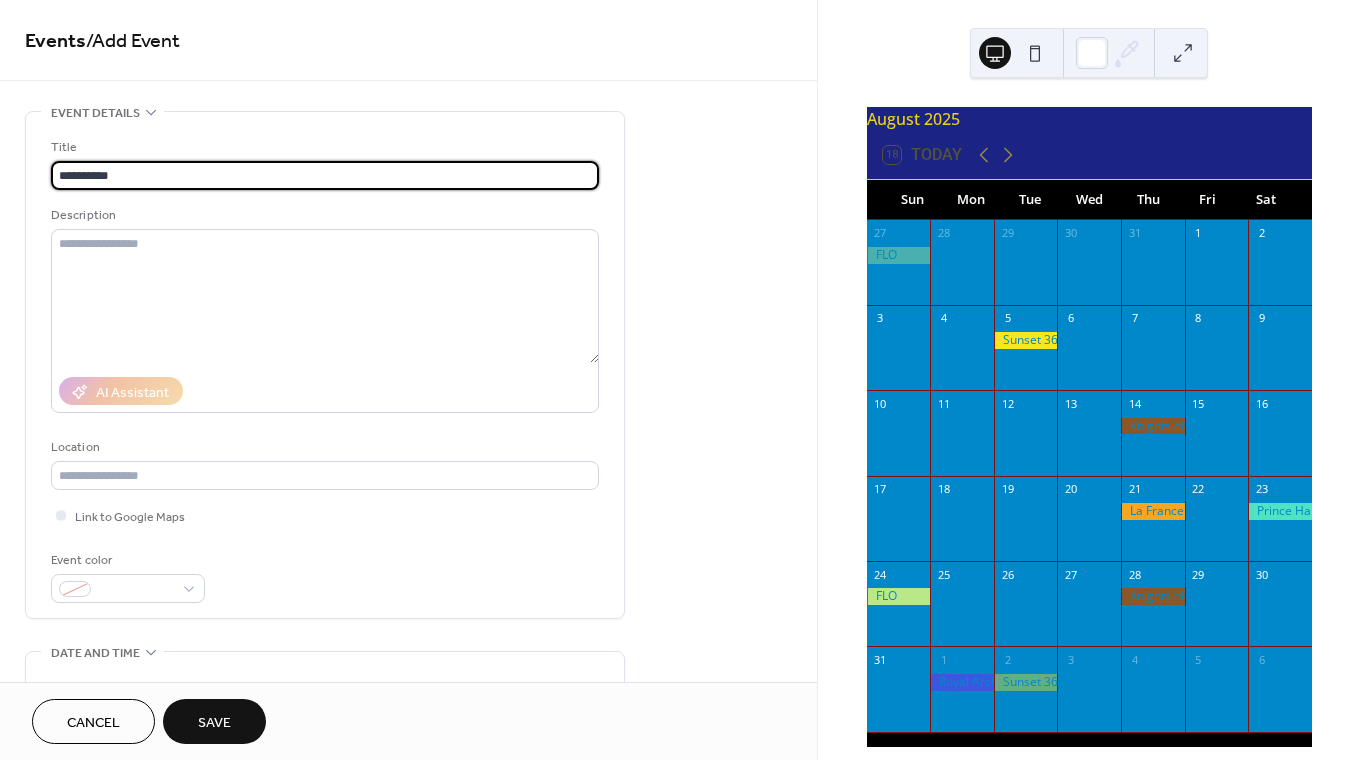 type on "**********" 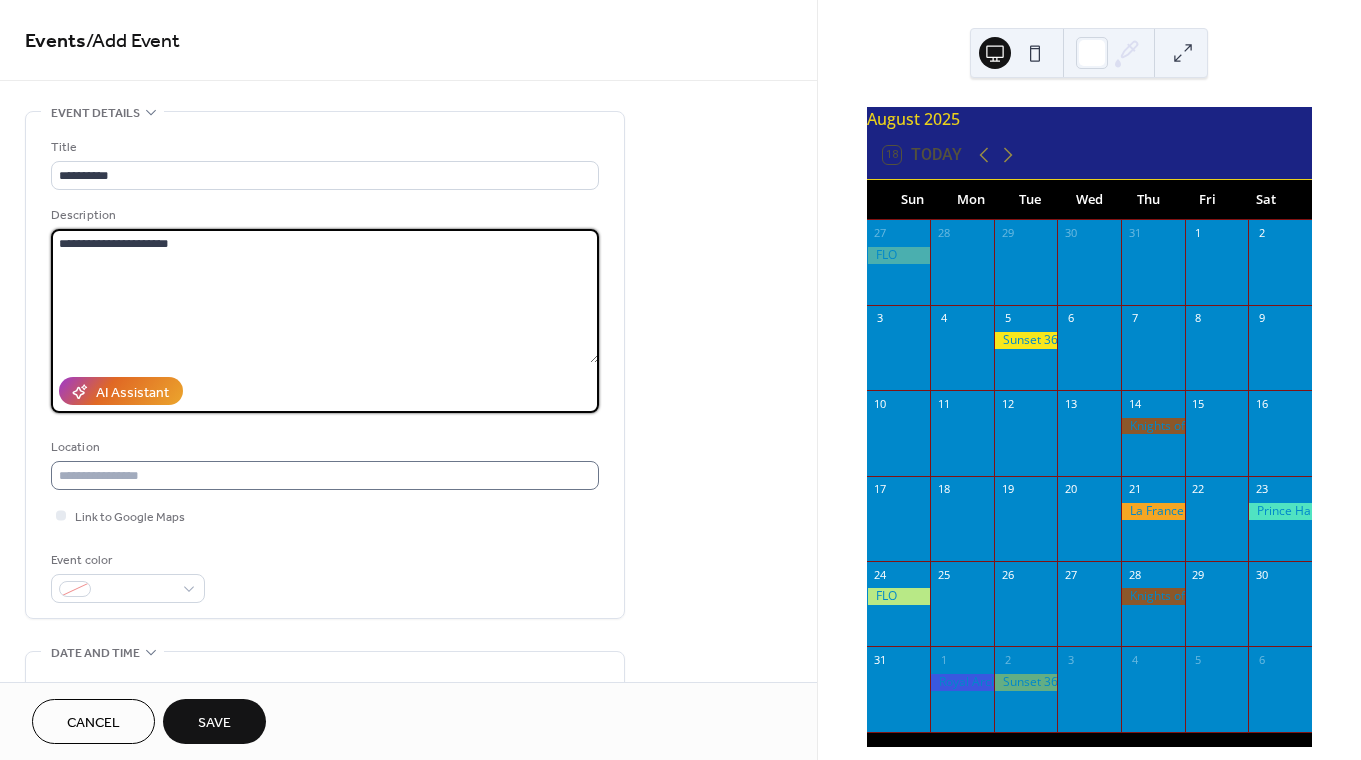 type on "**********" 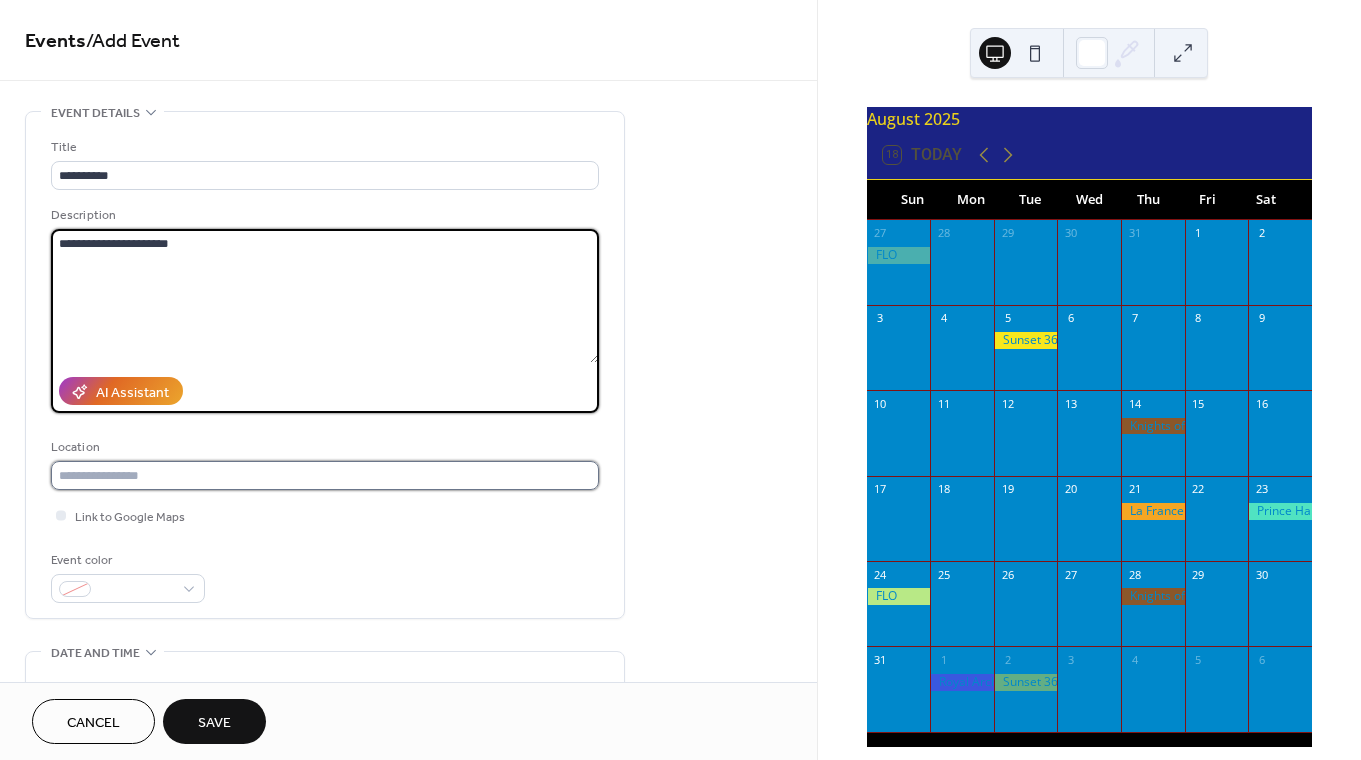 click at bounding box center [325, 475] 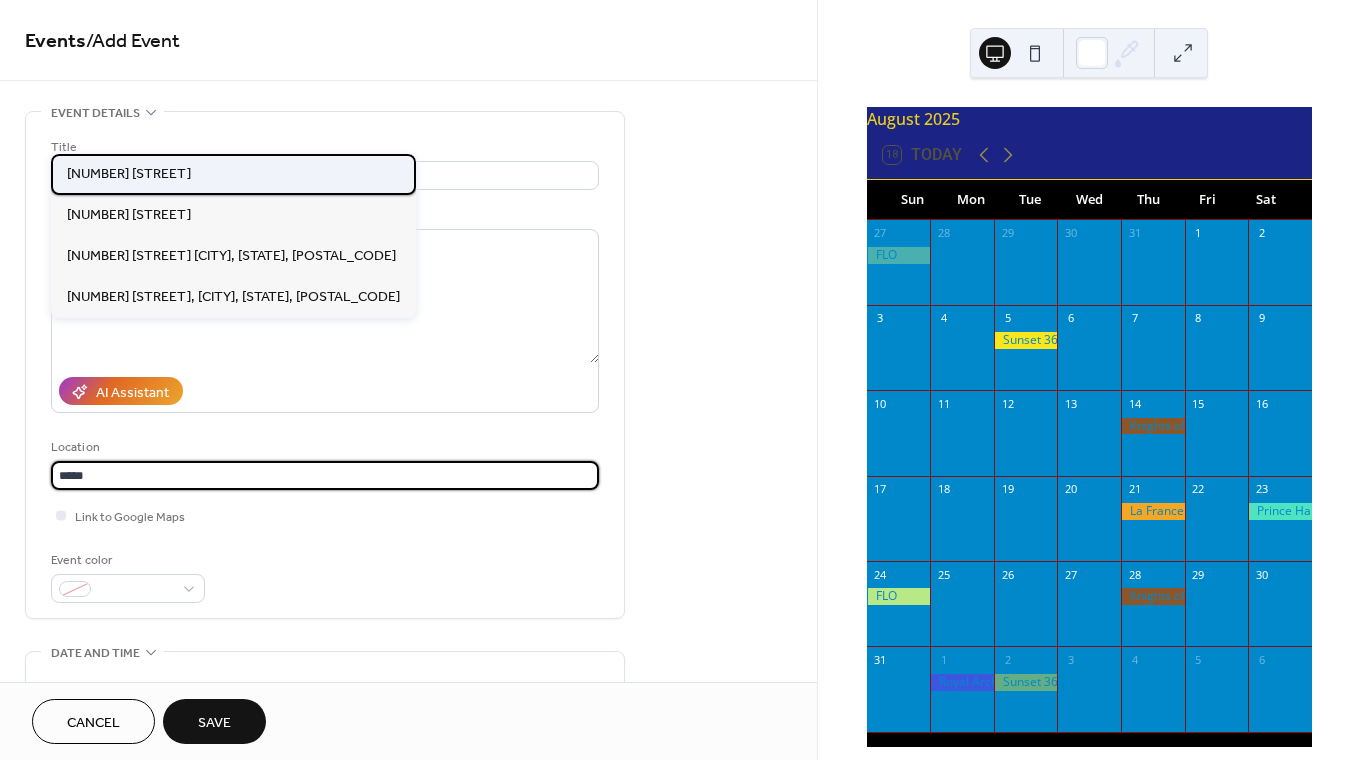click on "1720 Ocean Park Blvd" at bounding box center (233, 174) 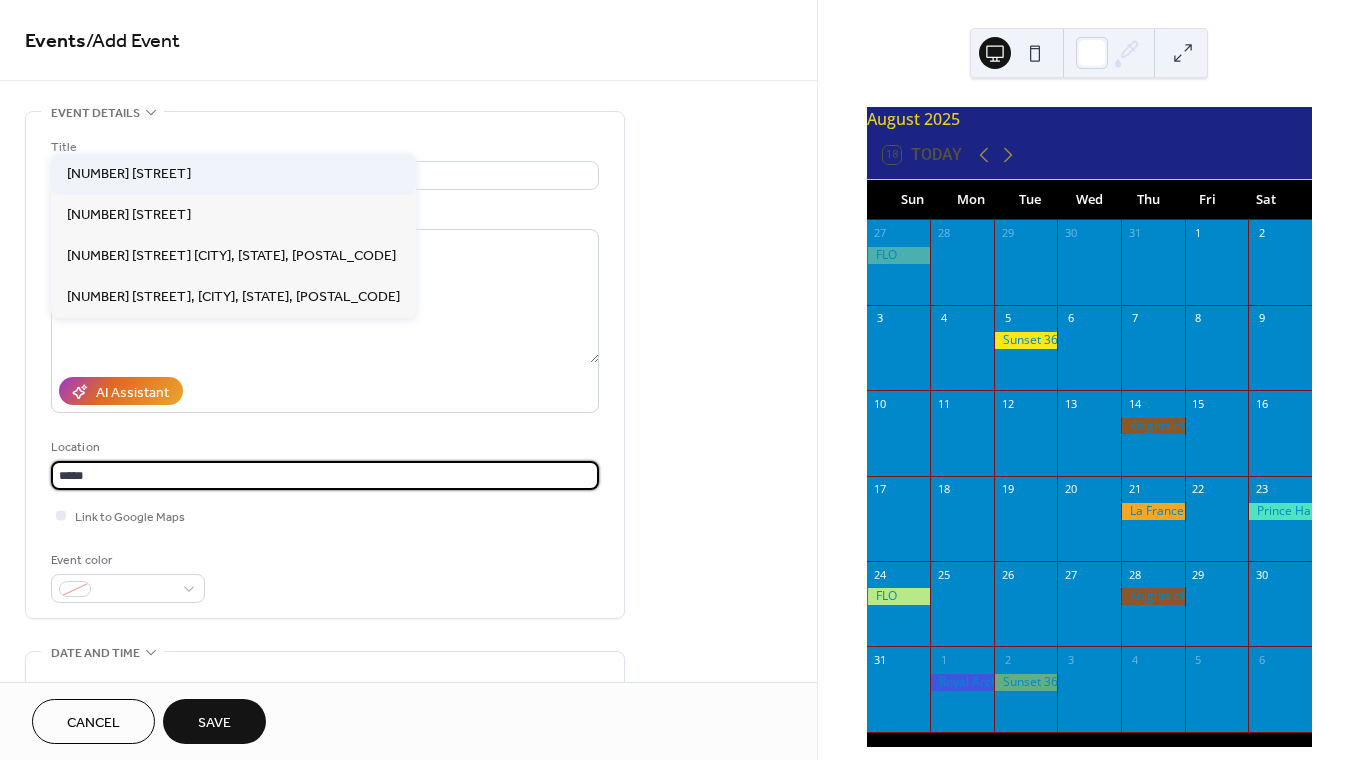 type on "**********" 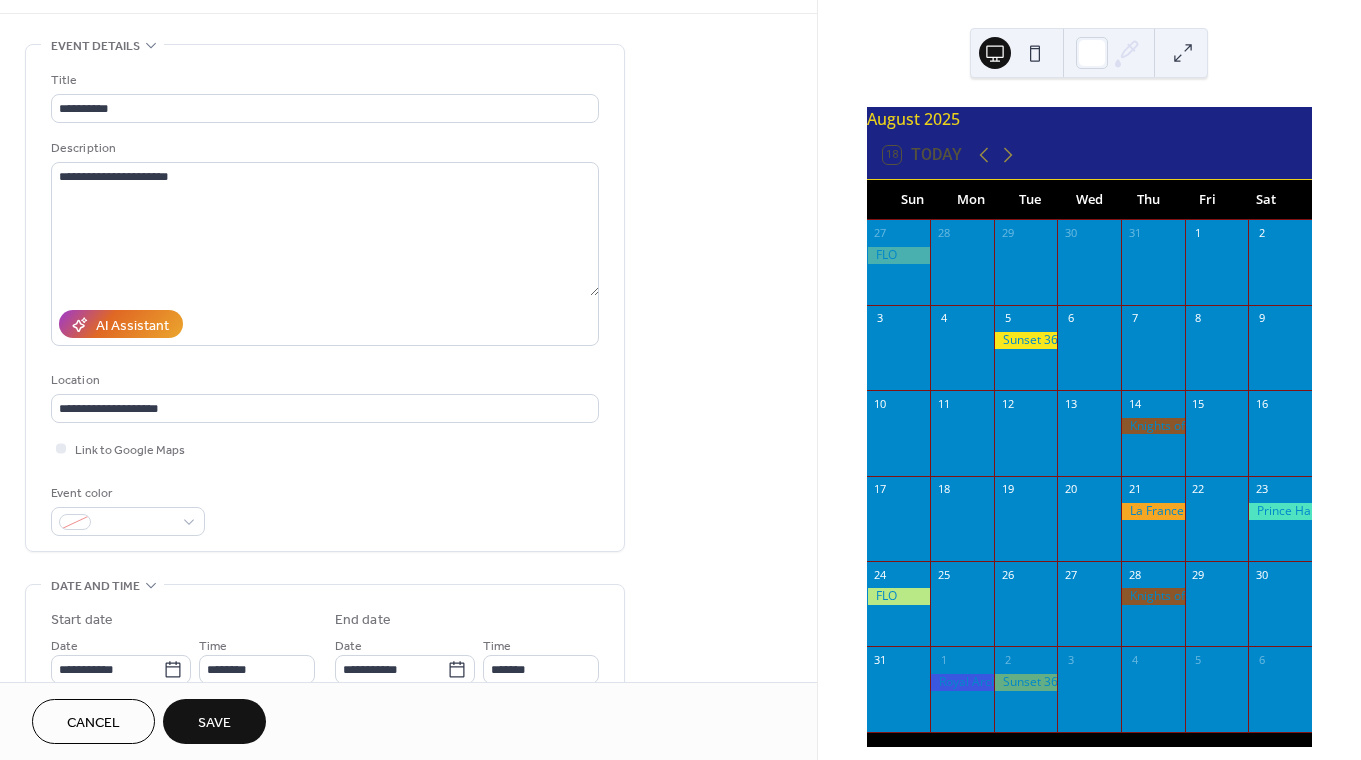 scroll, scrollTop: 69, scrollLeft: 0, axis: vertical 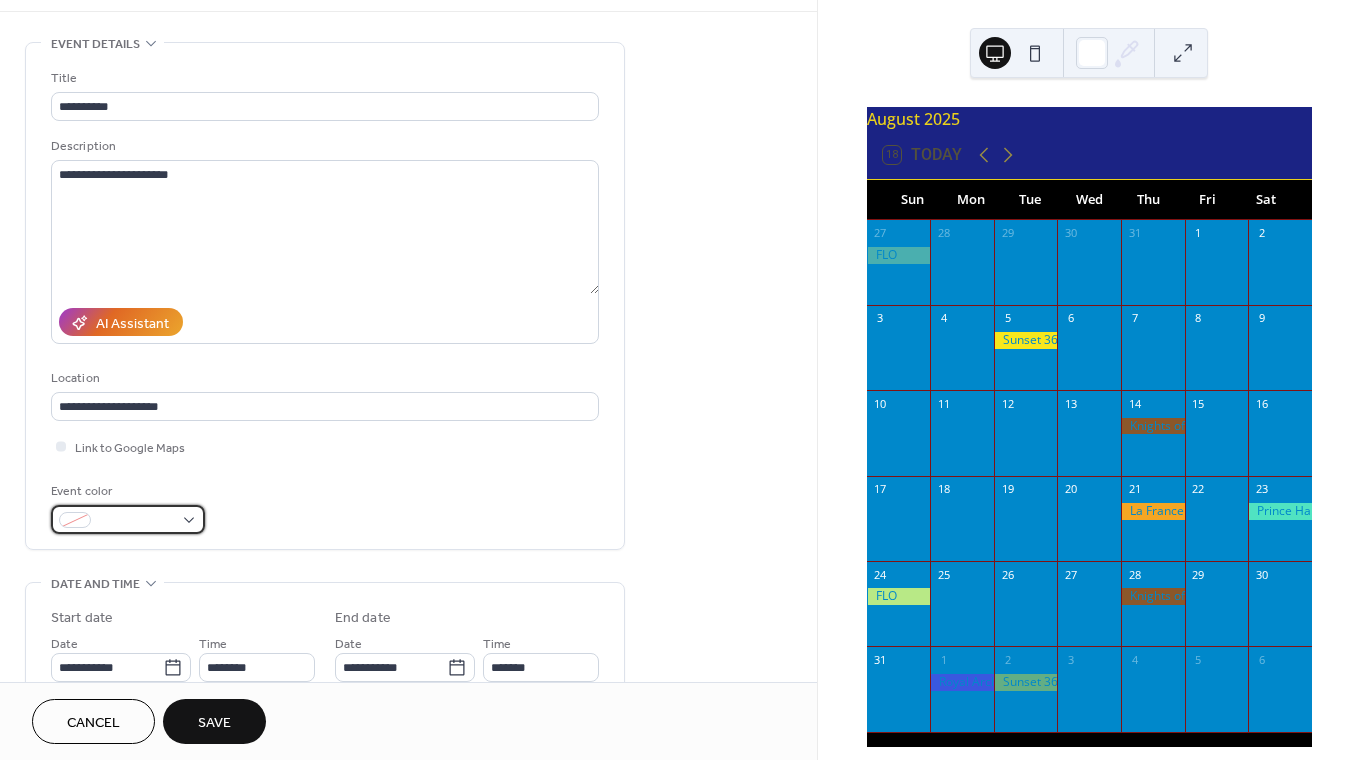 click at bounding box center [128, 519] 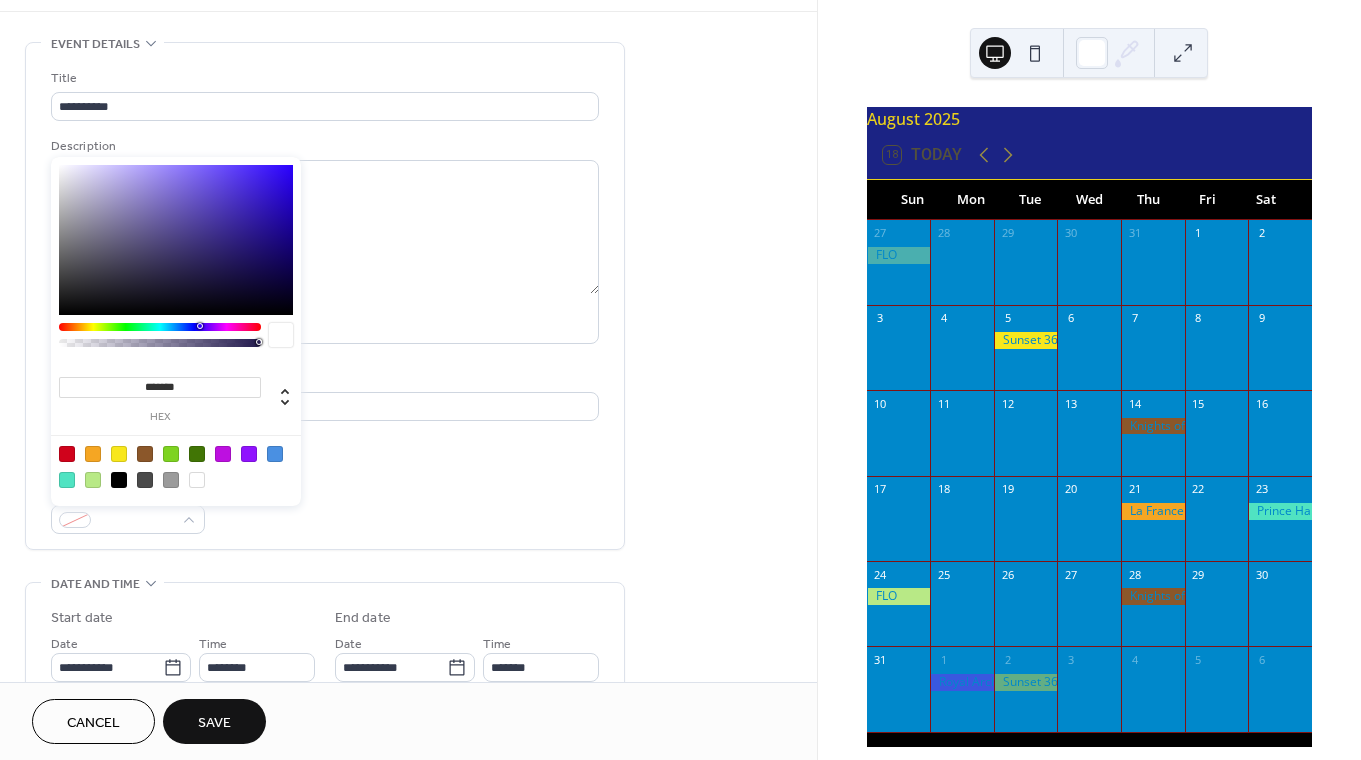 click at bounding box center (223, 454) 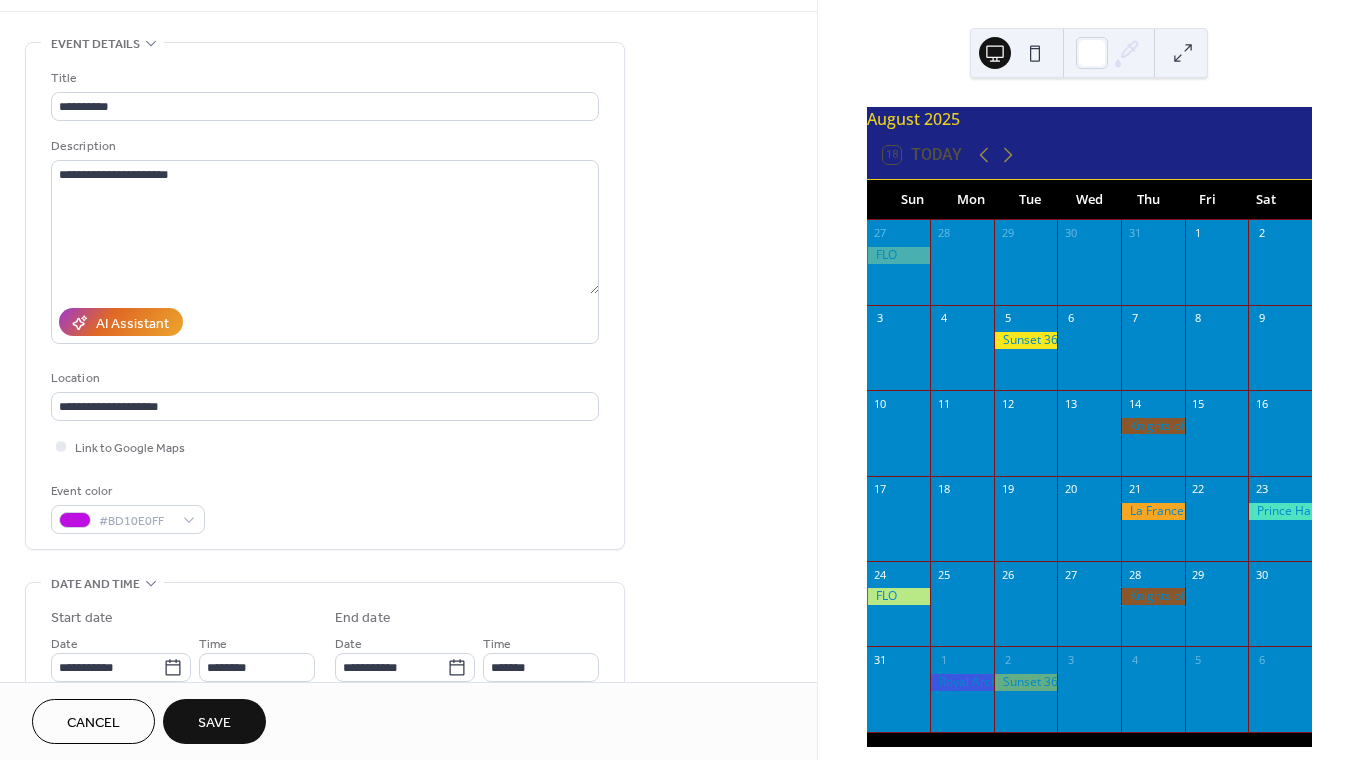 click on "Event color #BD10E0FF" at bounding box center (325, 507) 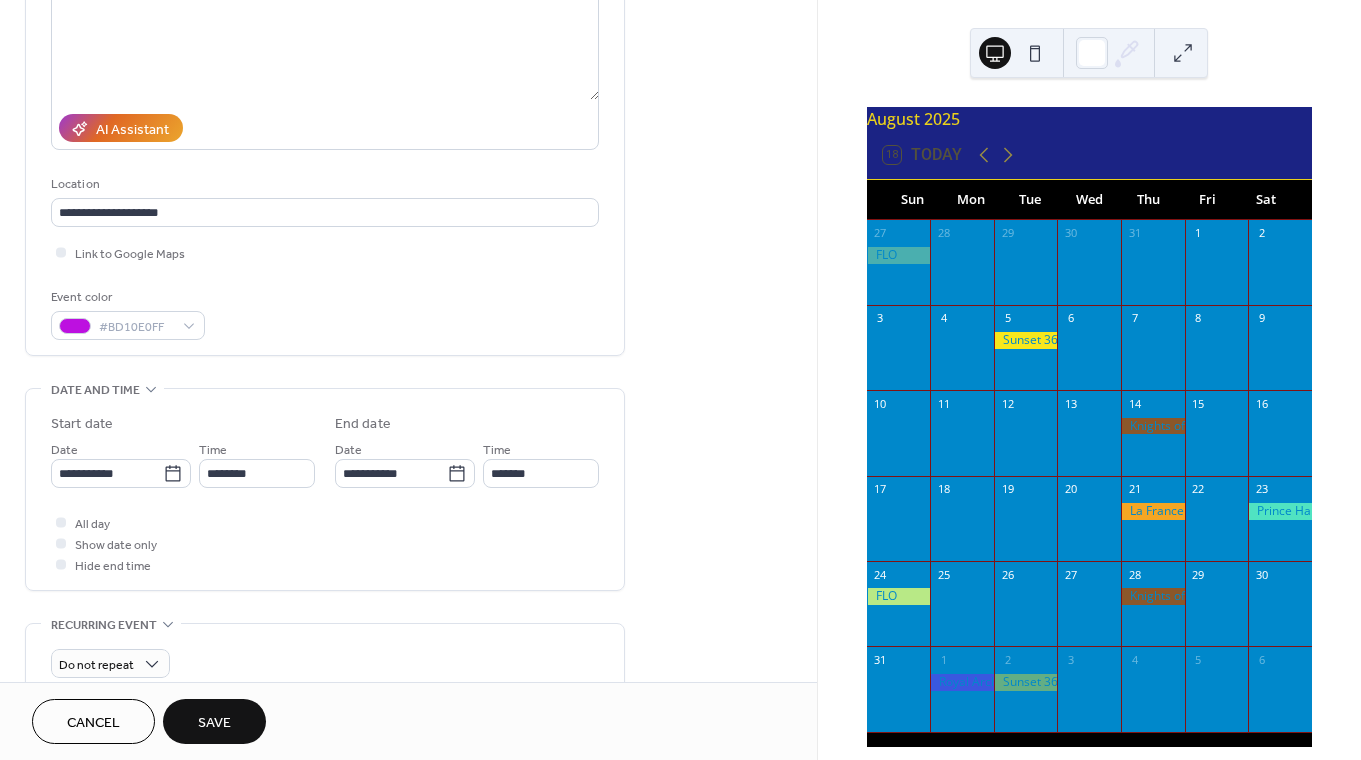 scroll, scrollTop: 268, scrollLeft: 0, axis: vertical 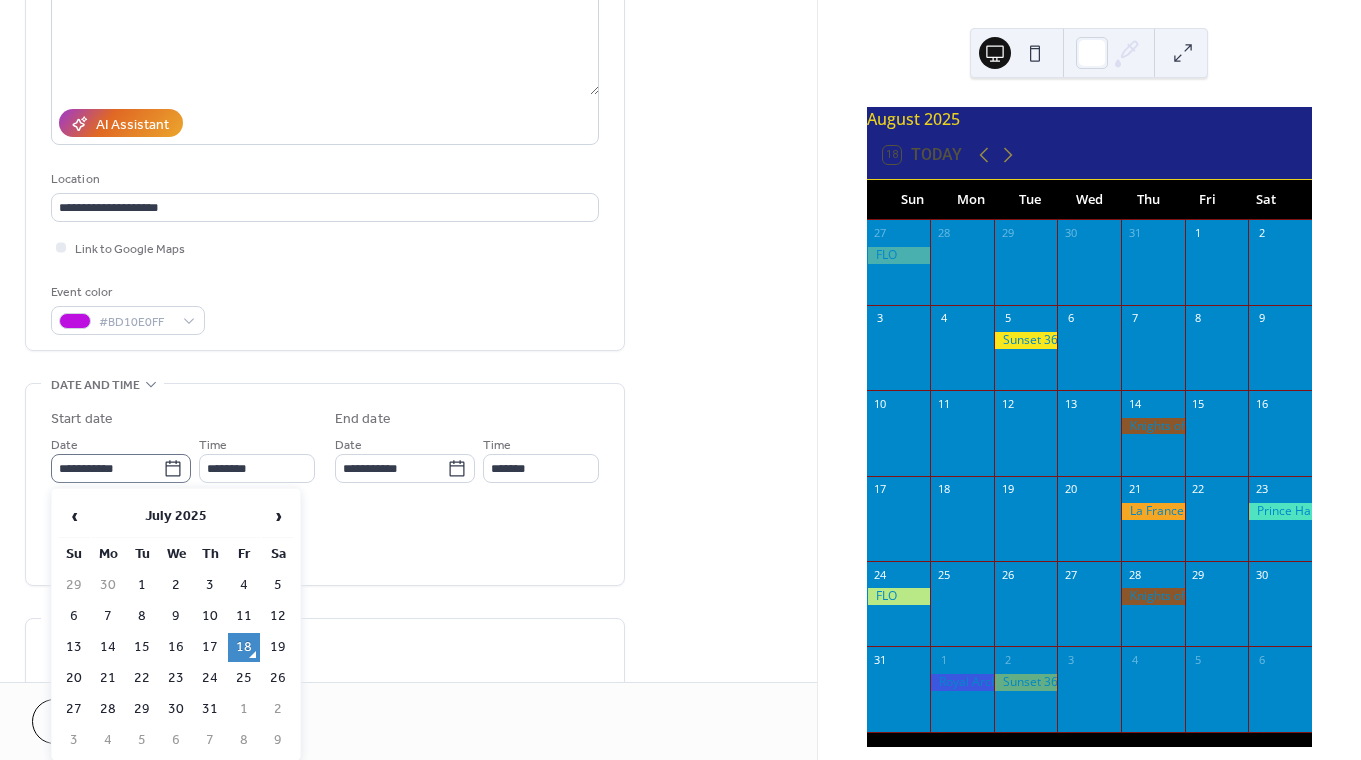 click 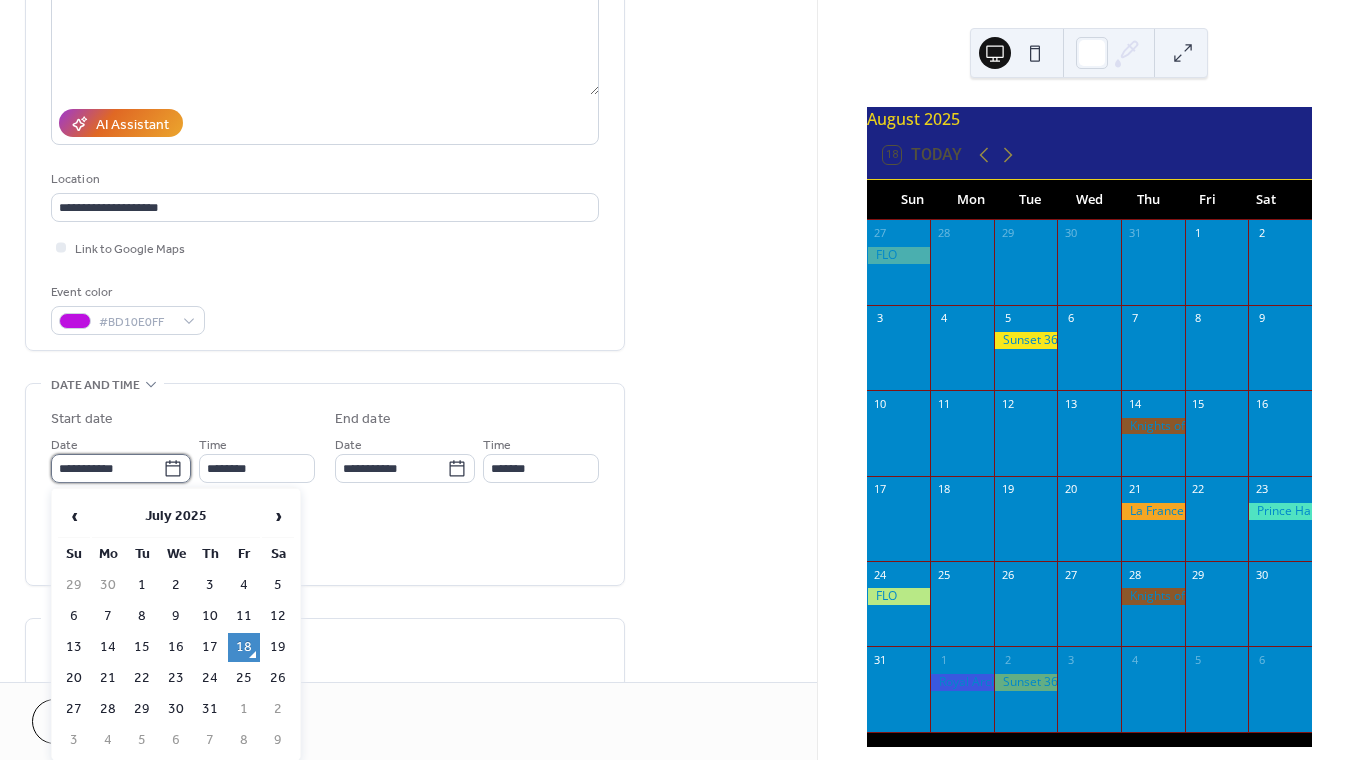 click on "**********" at bounding box center (107, 468) 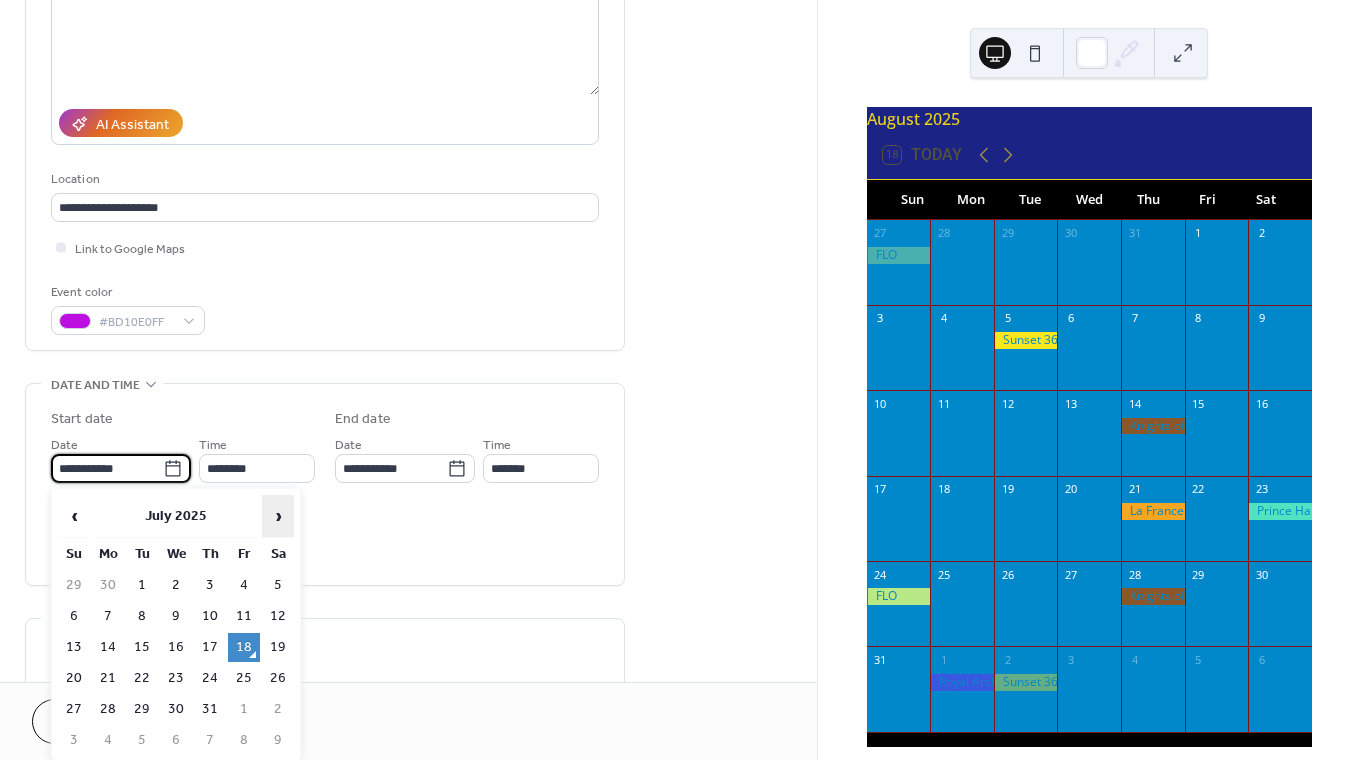 click on "›" at bounding box center [278, 516] 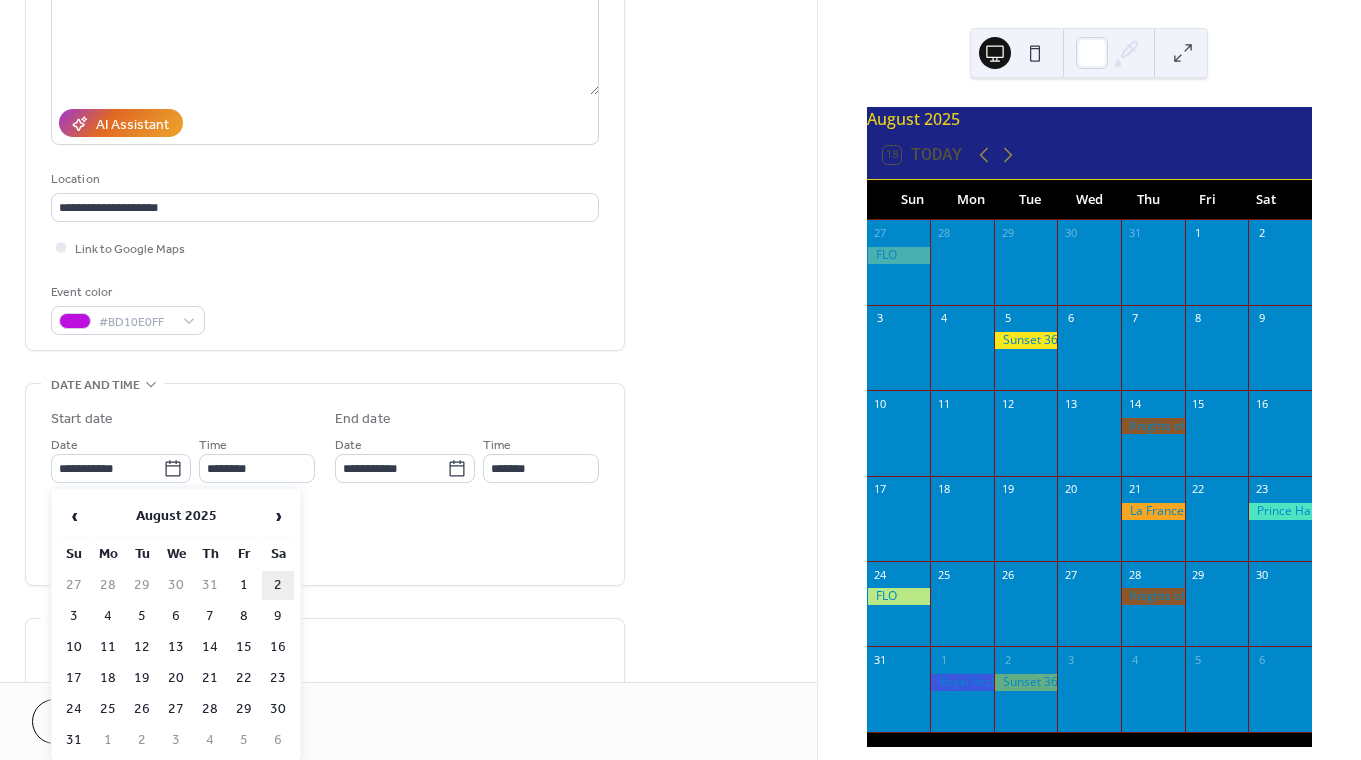 click on "2" at bounding box center [278, 585] 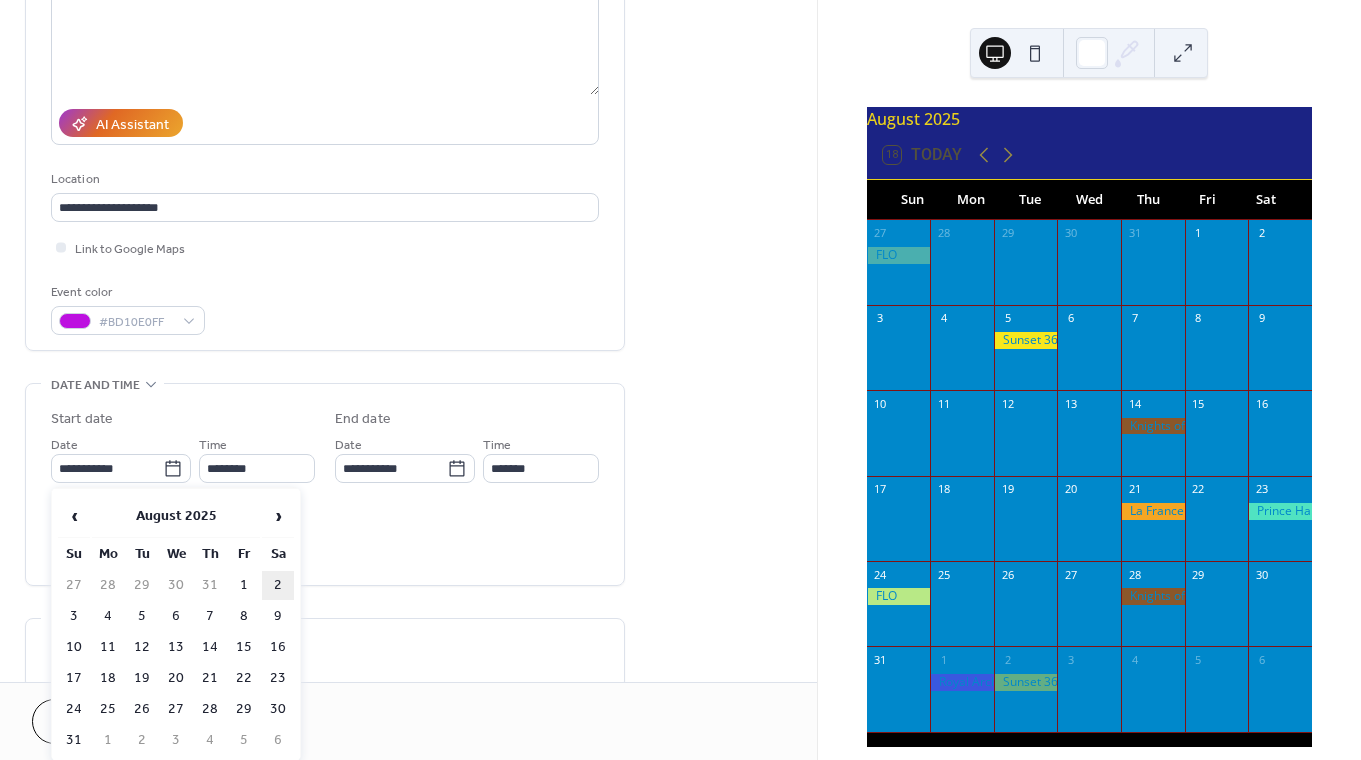 type on "**********" 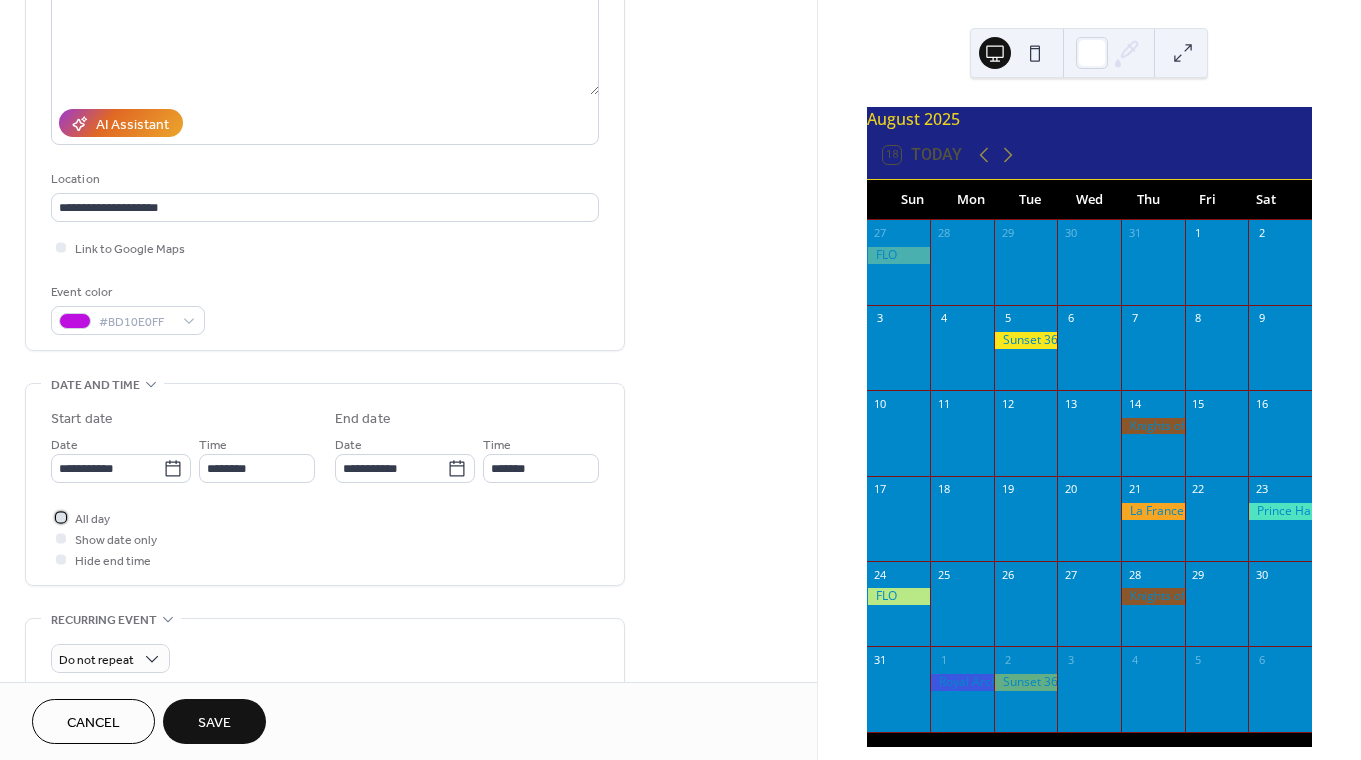 click at bounding box center (61, 517) 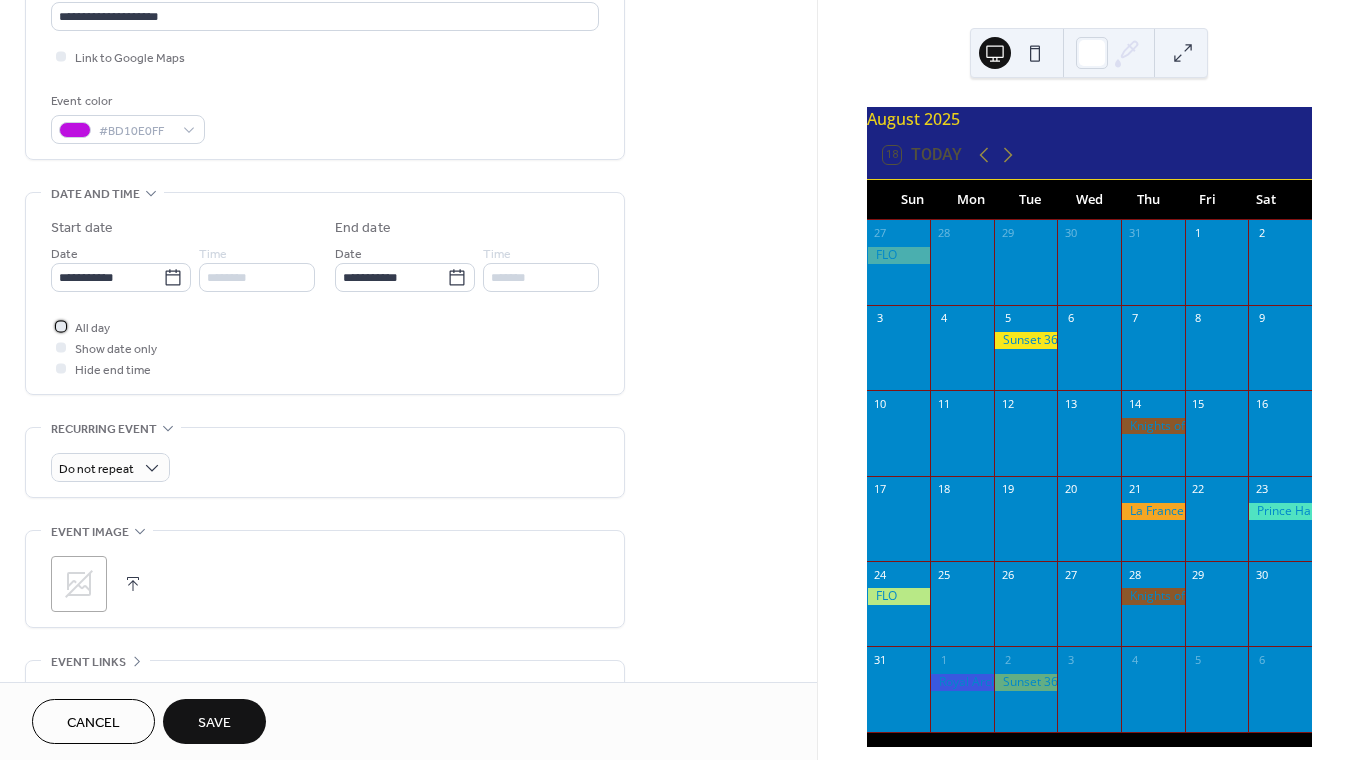 scroll, scrollTop: 647, scrollLeft: 0, axis: vertical 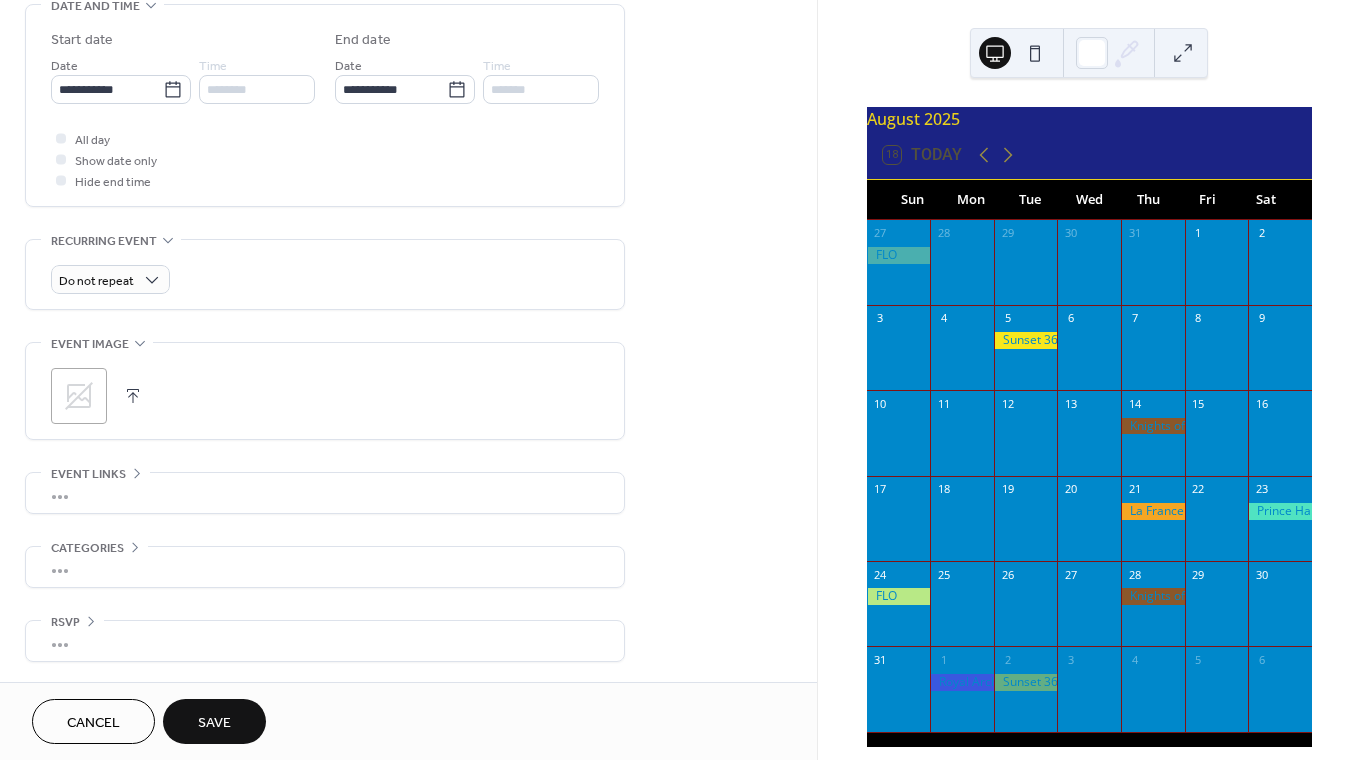 click on "Save" at bounding box center [214, 723] 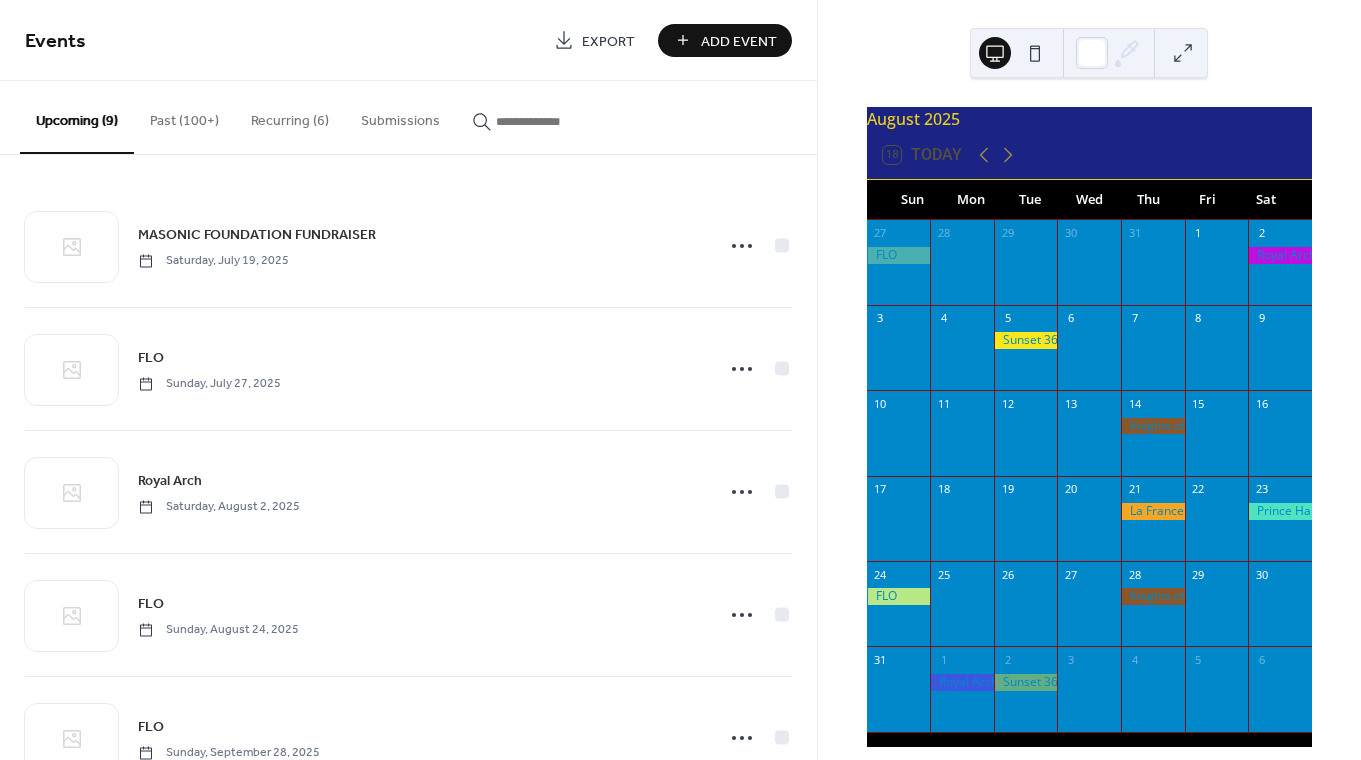 click on "Add Event" at bounding box center (739, 41) 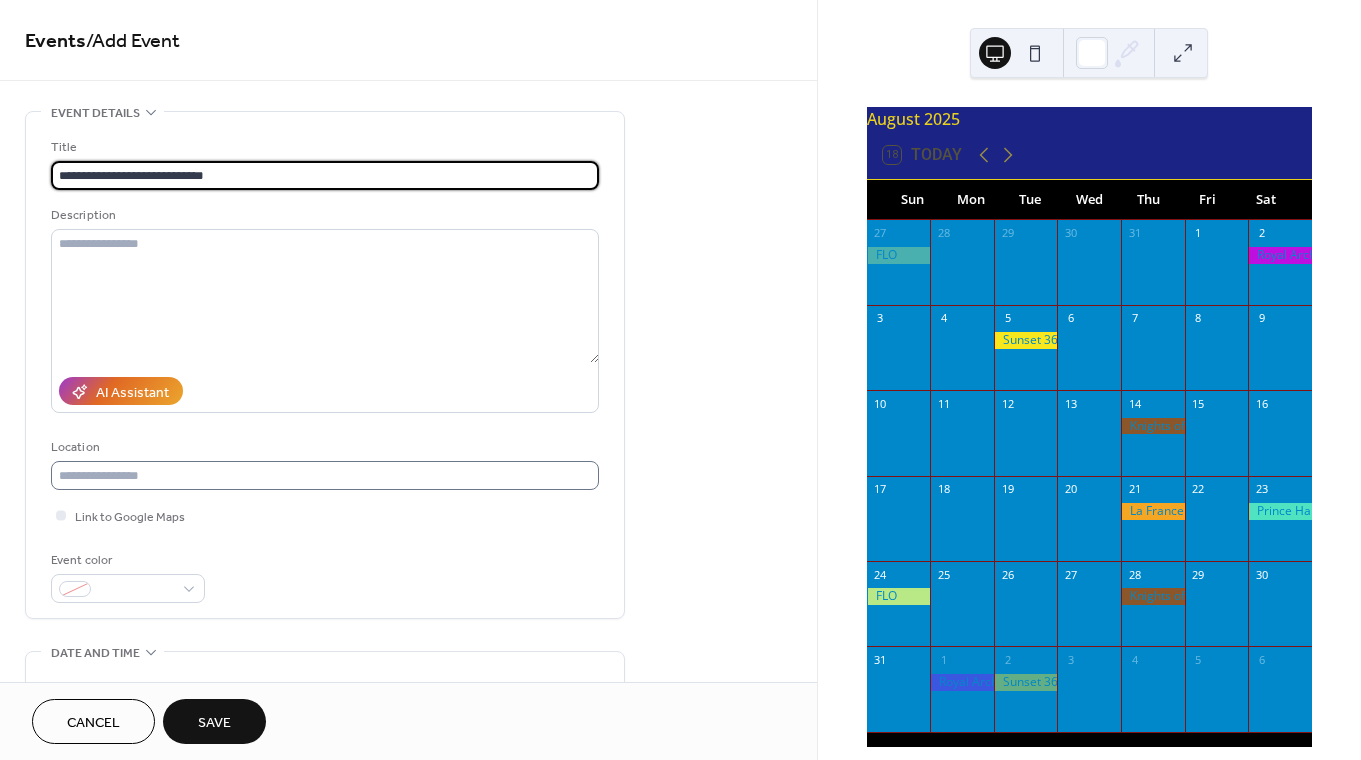 type on "**********" 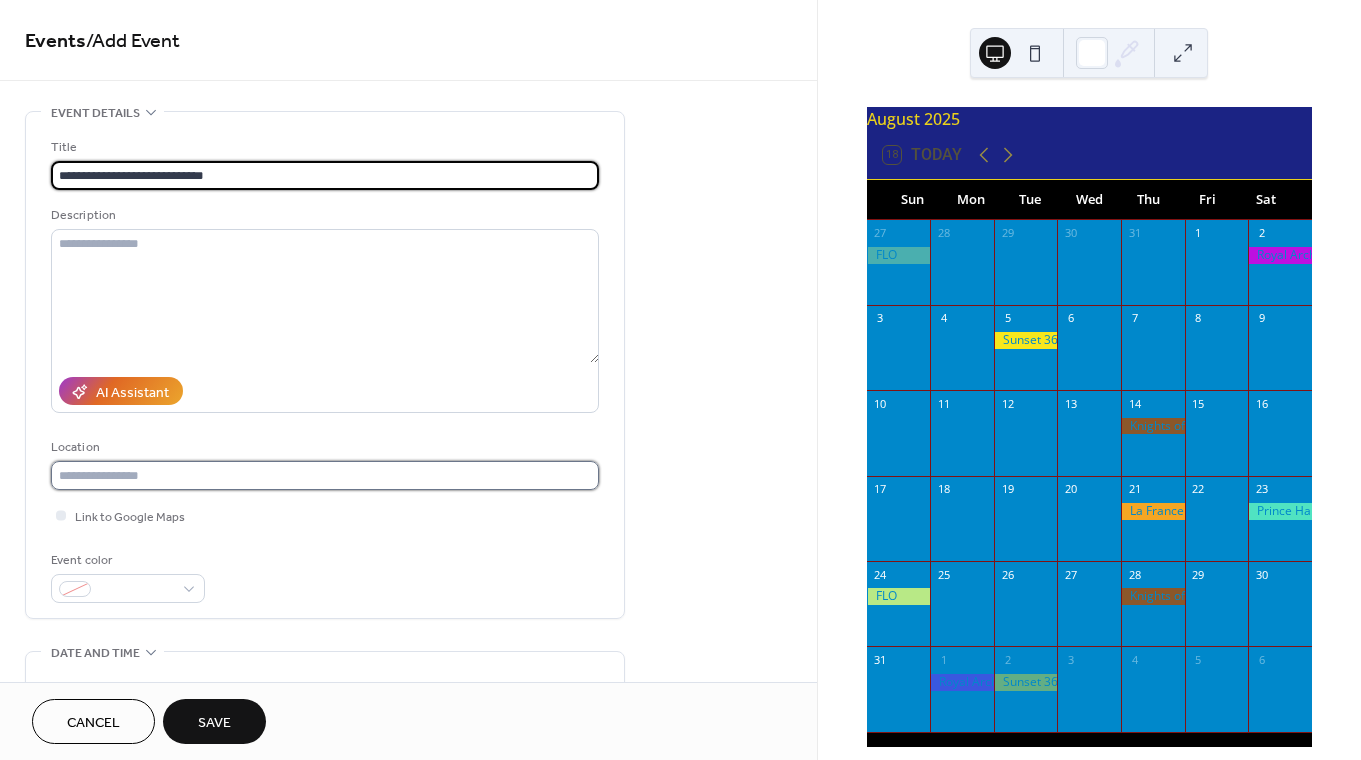 click at bounding box center [325, 475] 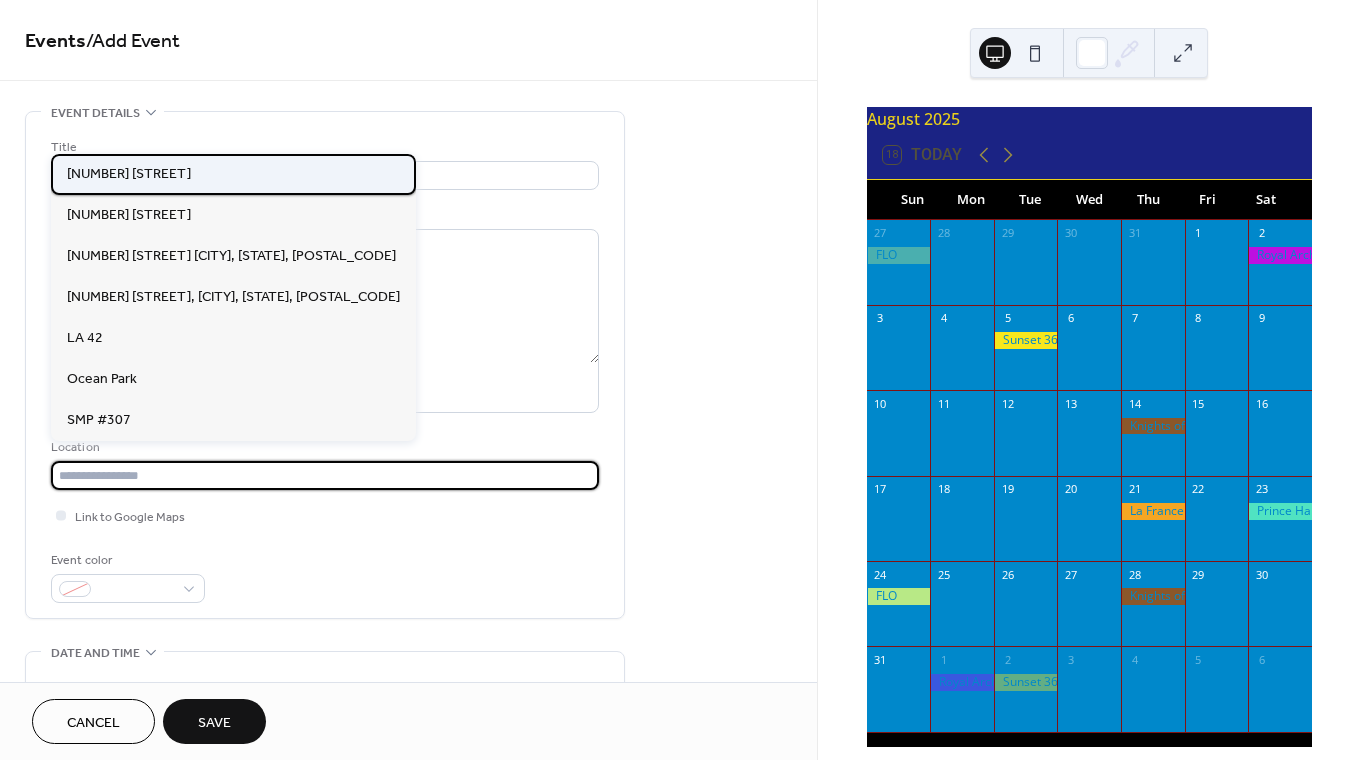 click on "1720 Ocean Park Blvd" at bounding box center [233, 174] 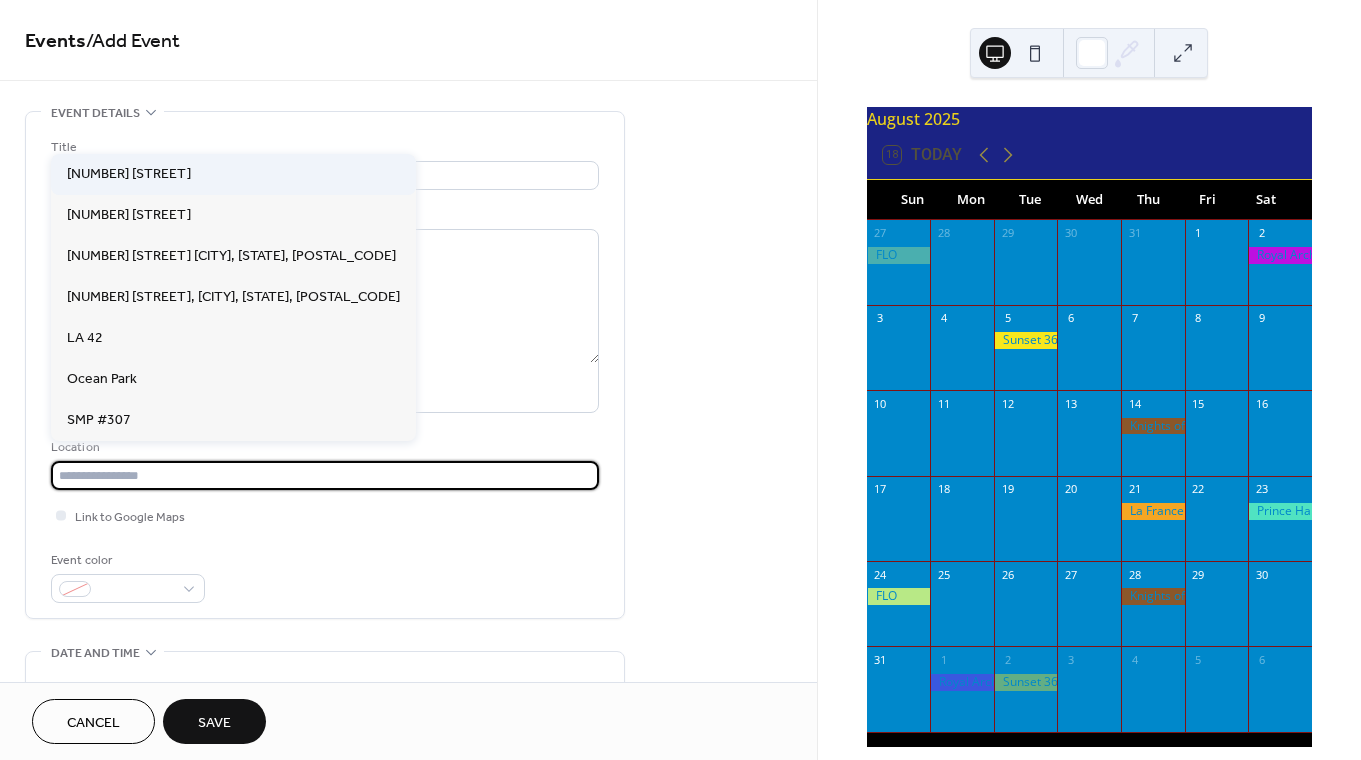 type on "**********" 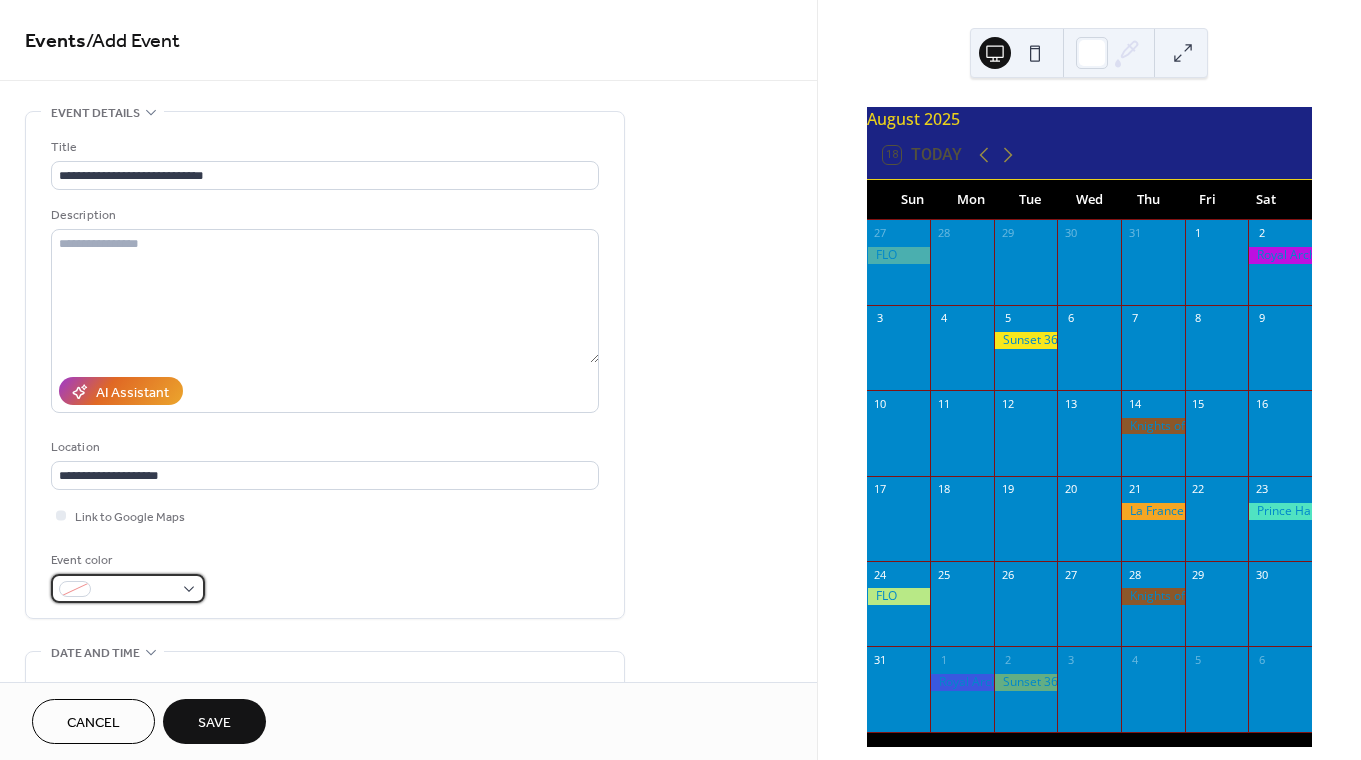 click at bounding box center (128, 588) 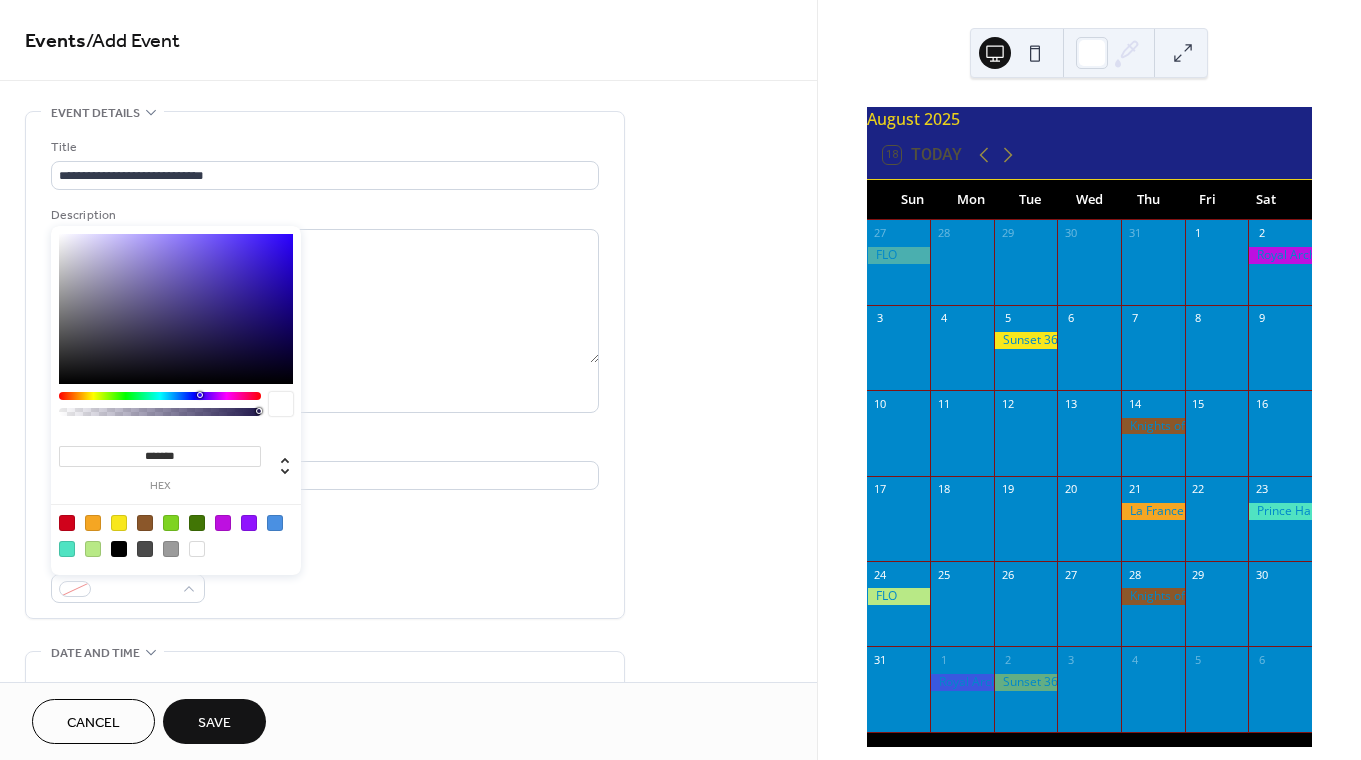 click at bounding box center (119, 523) 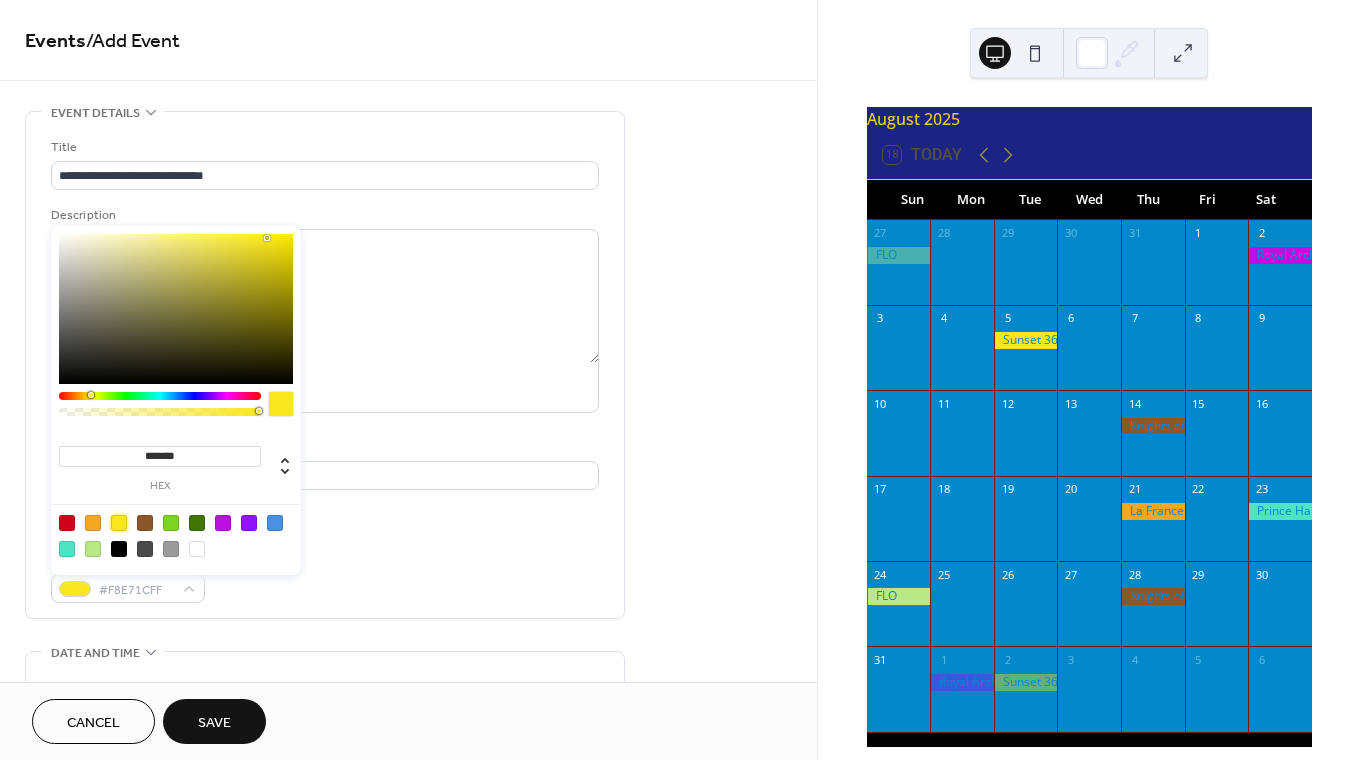 click on "Event color #F8E71CFF" at bounding box center (325, 576) 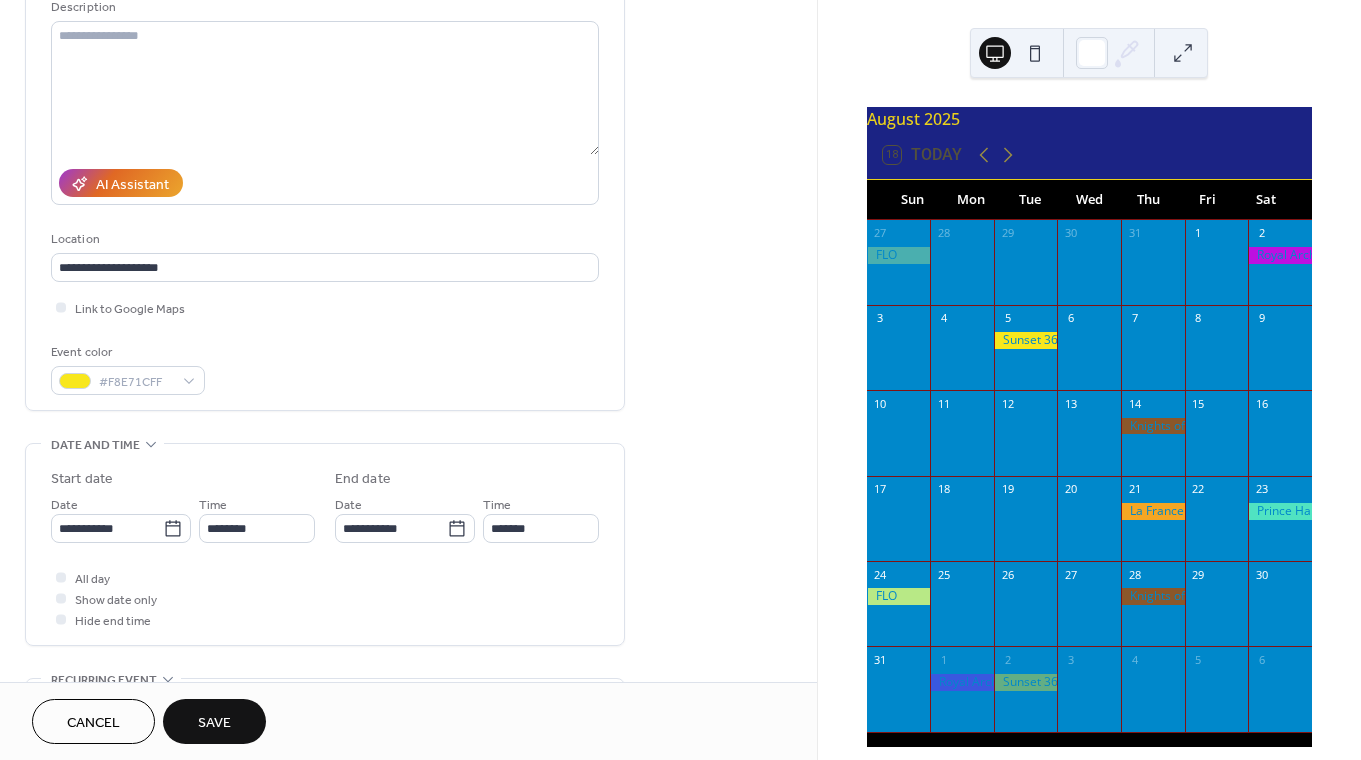 scroll, scrollTop: 216, scrollLeft: 0, axis: vertical 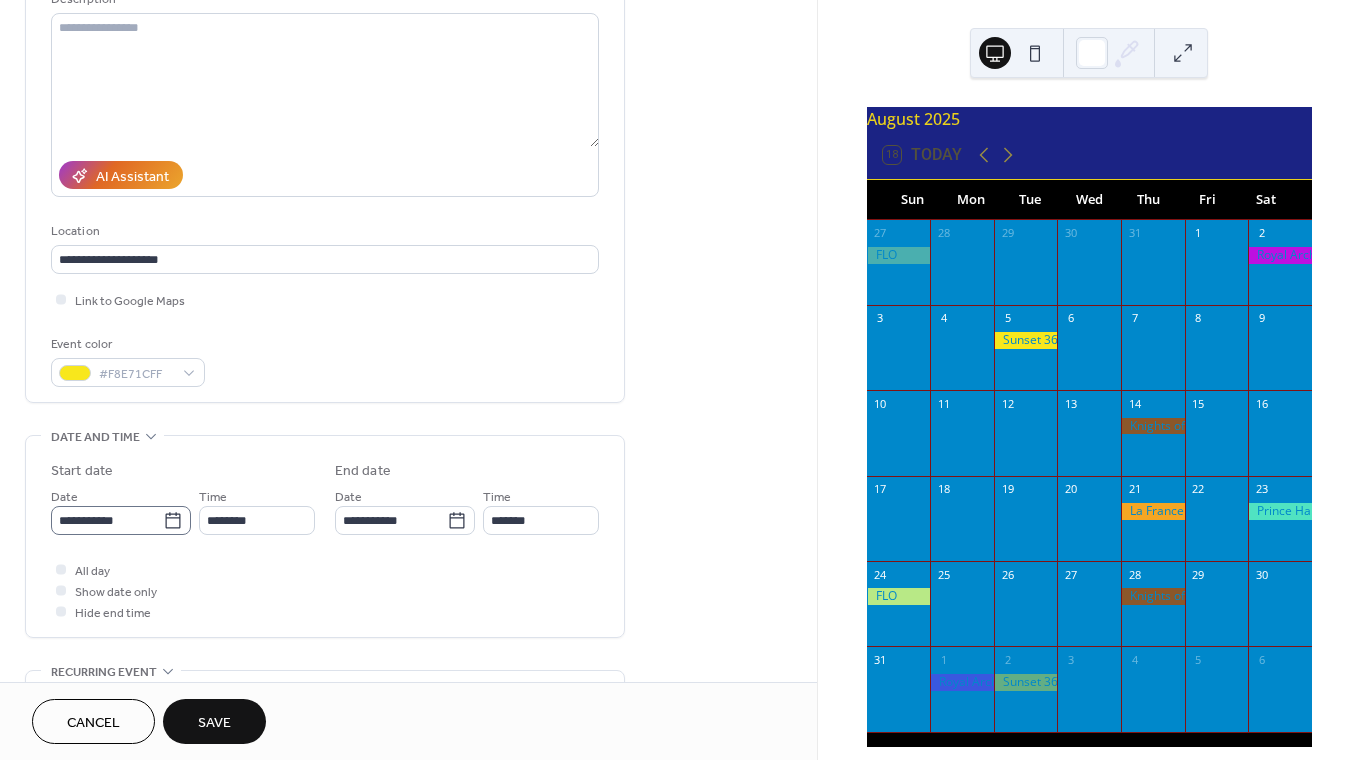 click 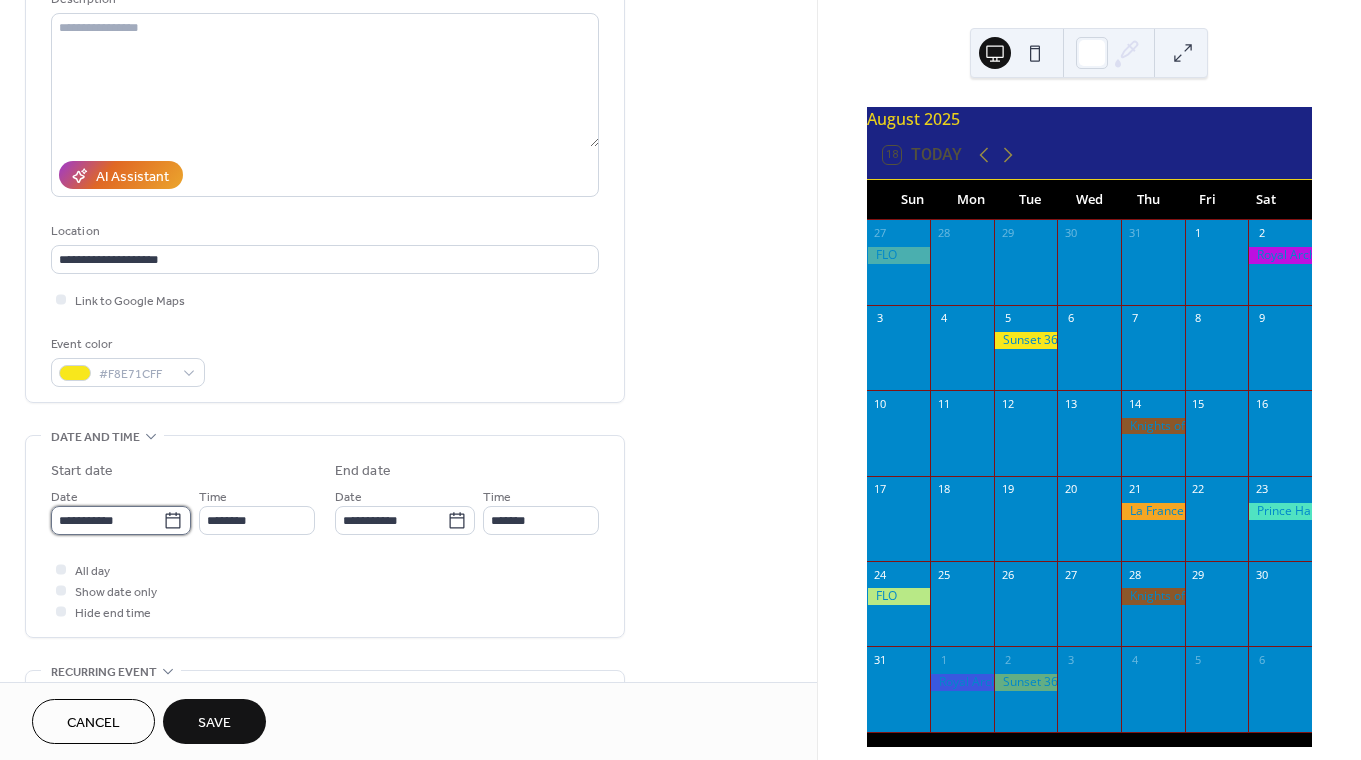 click on "**********" at bounding box center [107, 520] 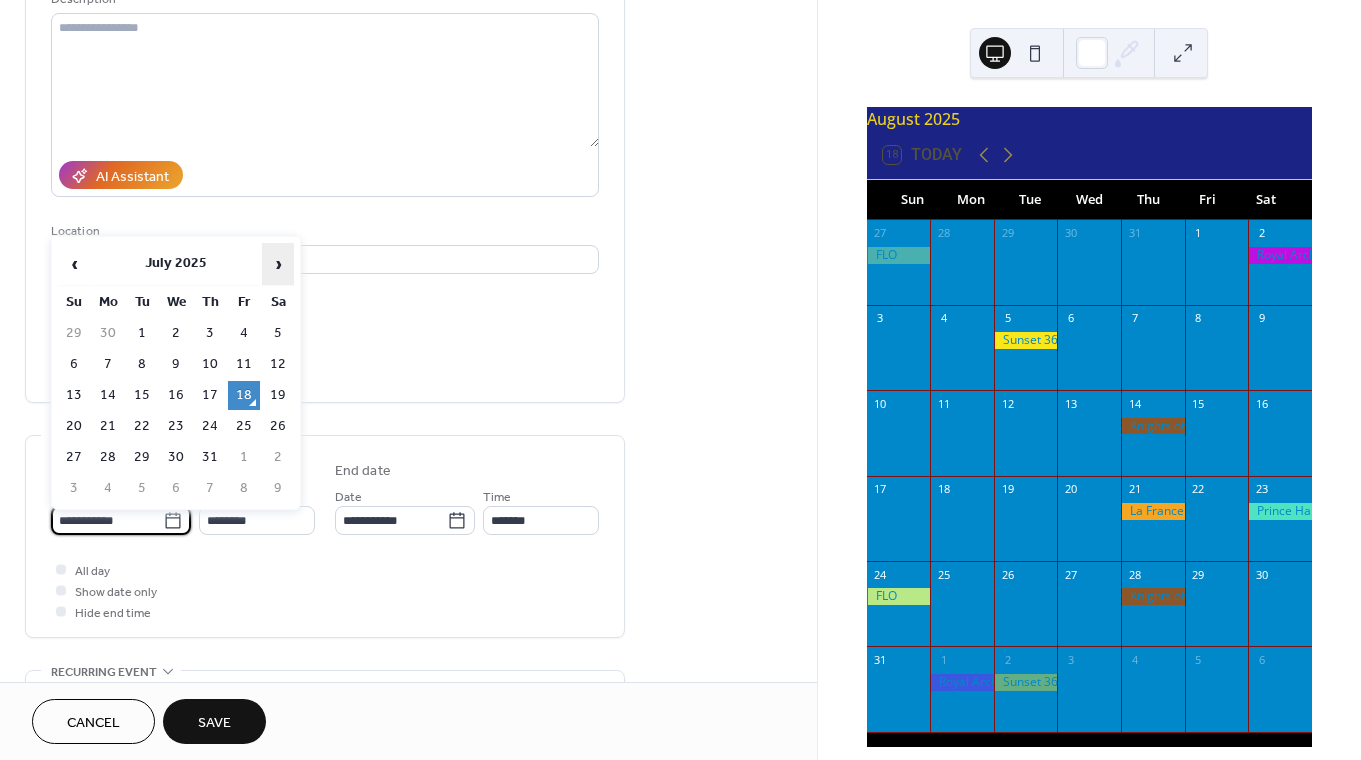 click on "›" at bounding box center [278, 264] 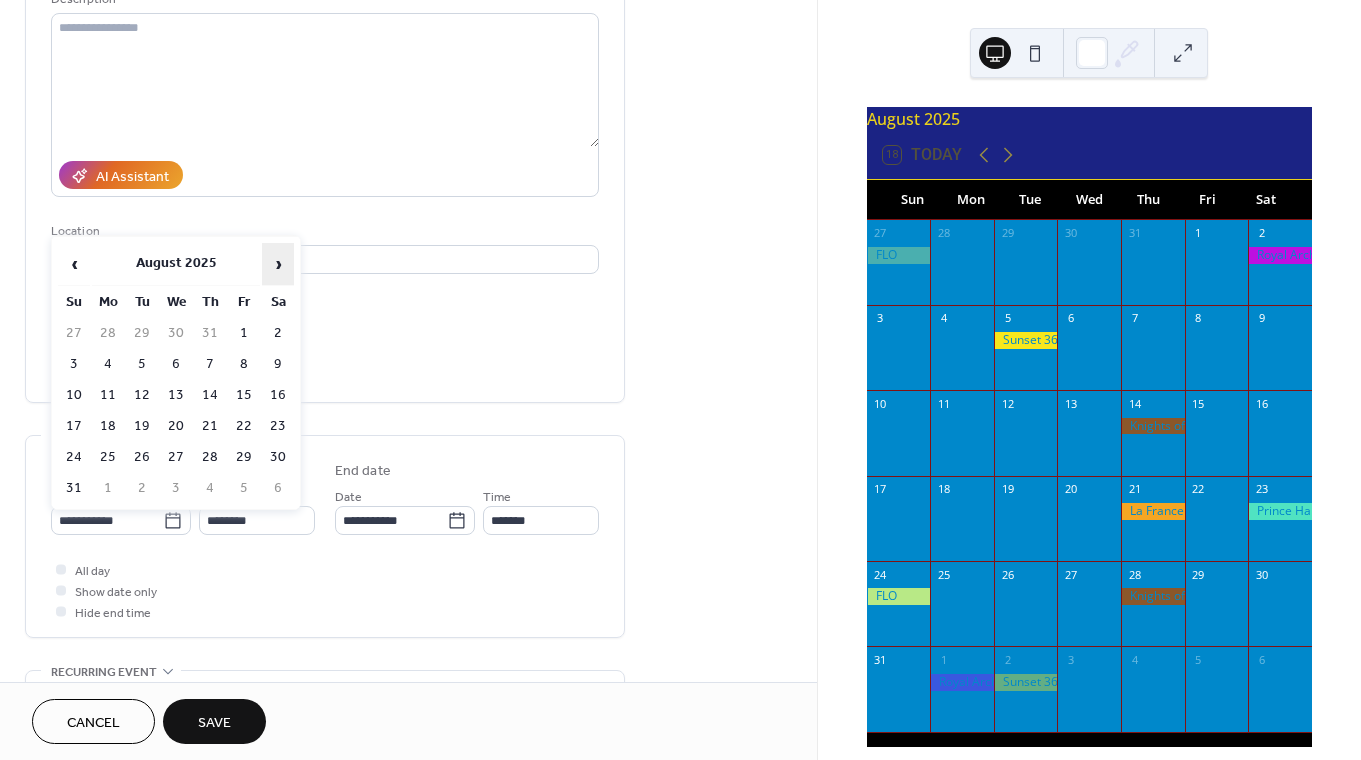 click on "›" at bounding box center [278, 264] 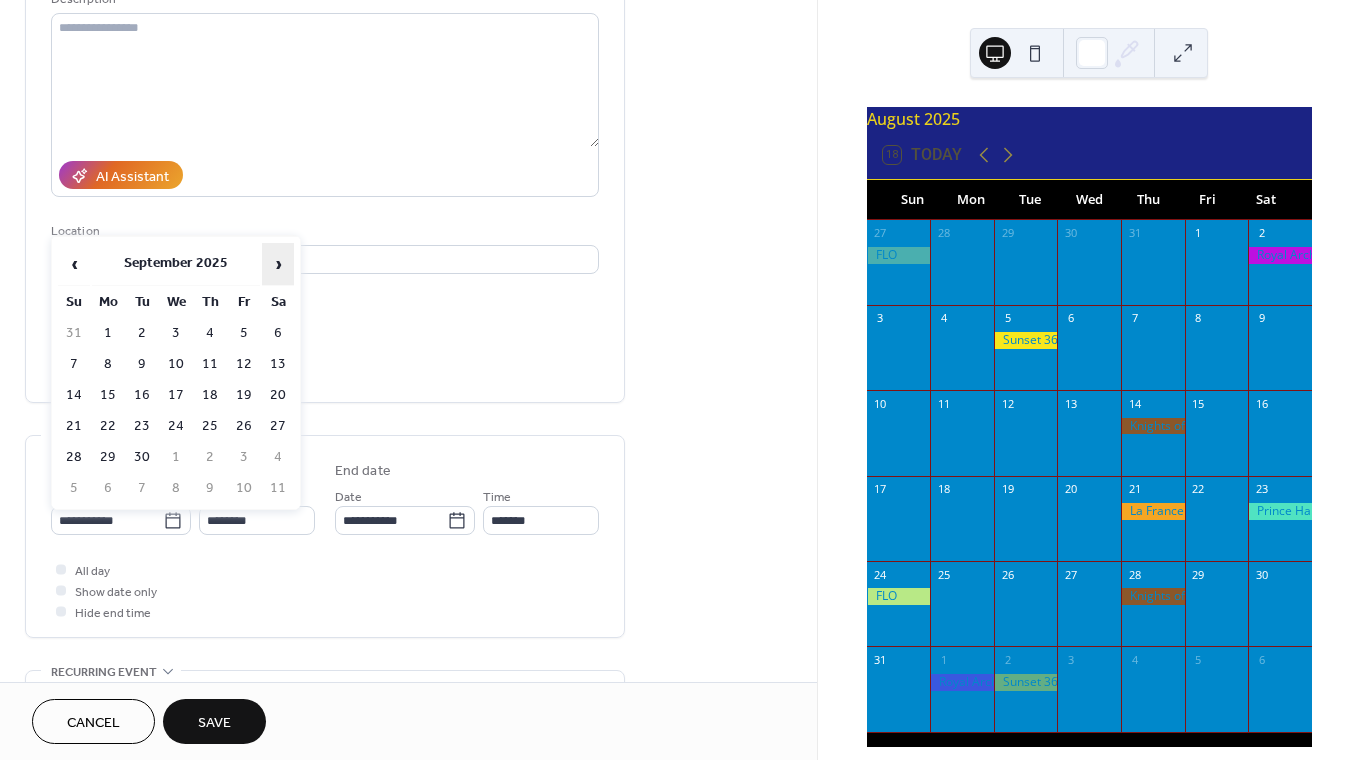 click on "›" at bounding box center (278, 264) 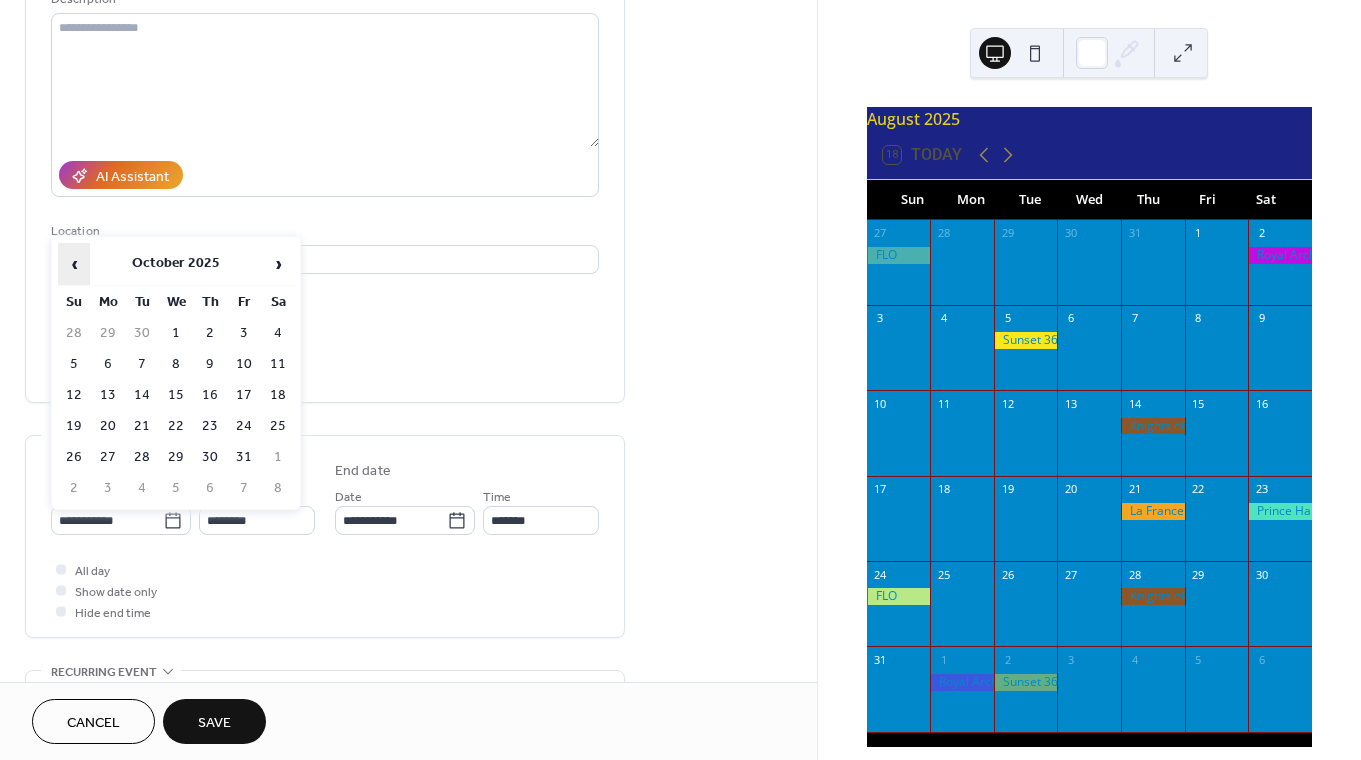 click on "‹" at bounding box center [74, 264] 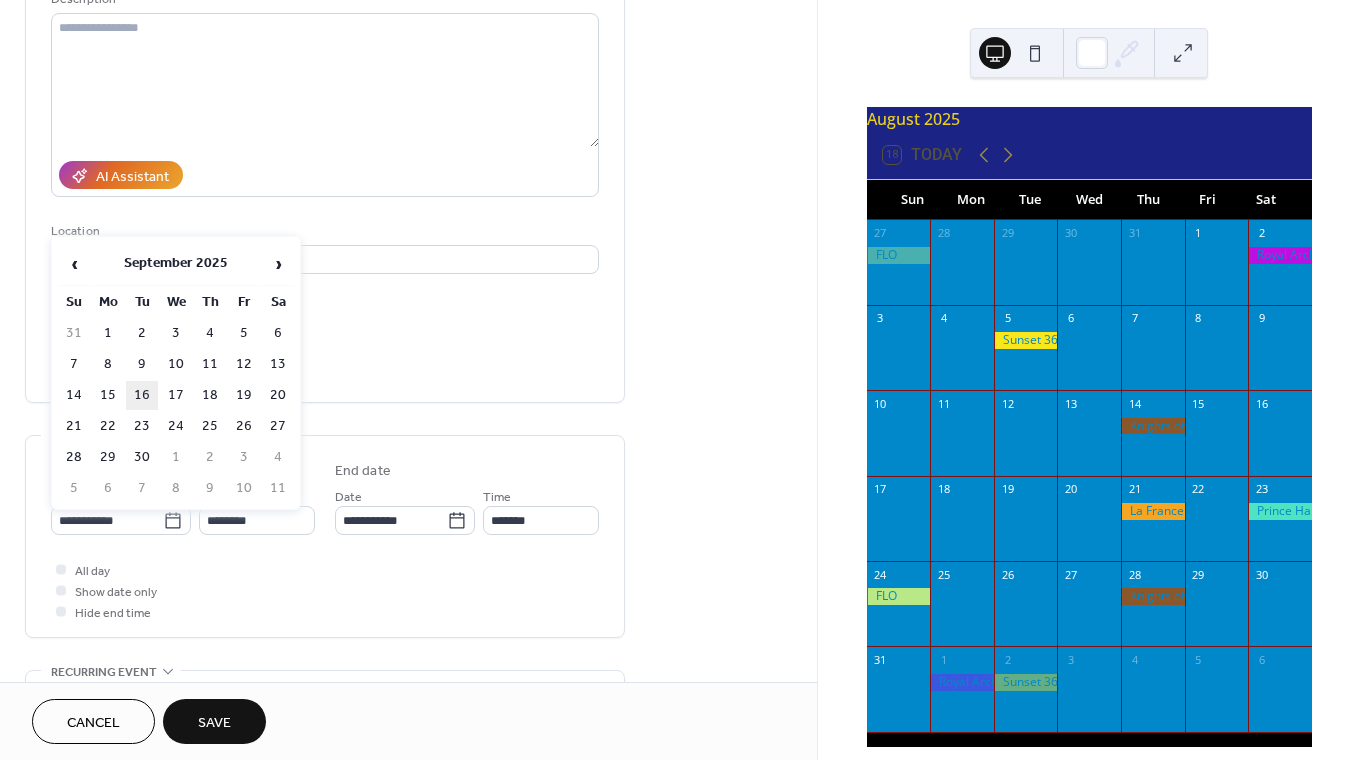 click on "16" at bounding box center (142, 395) 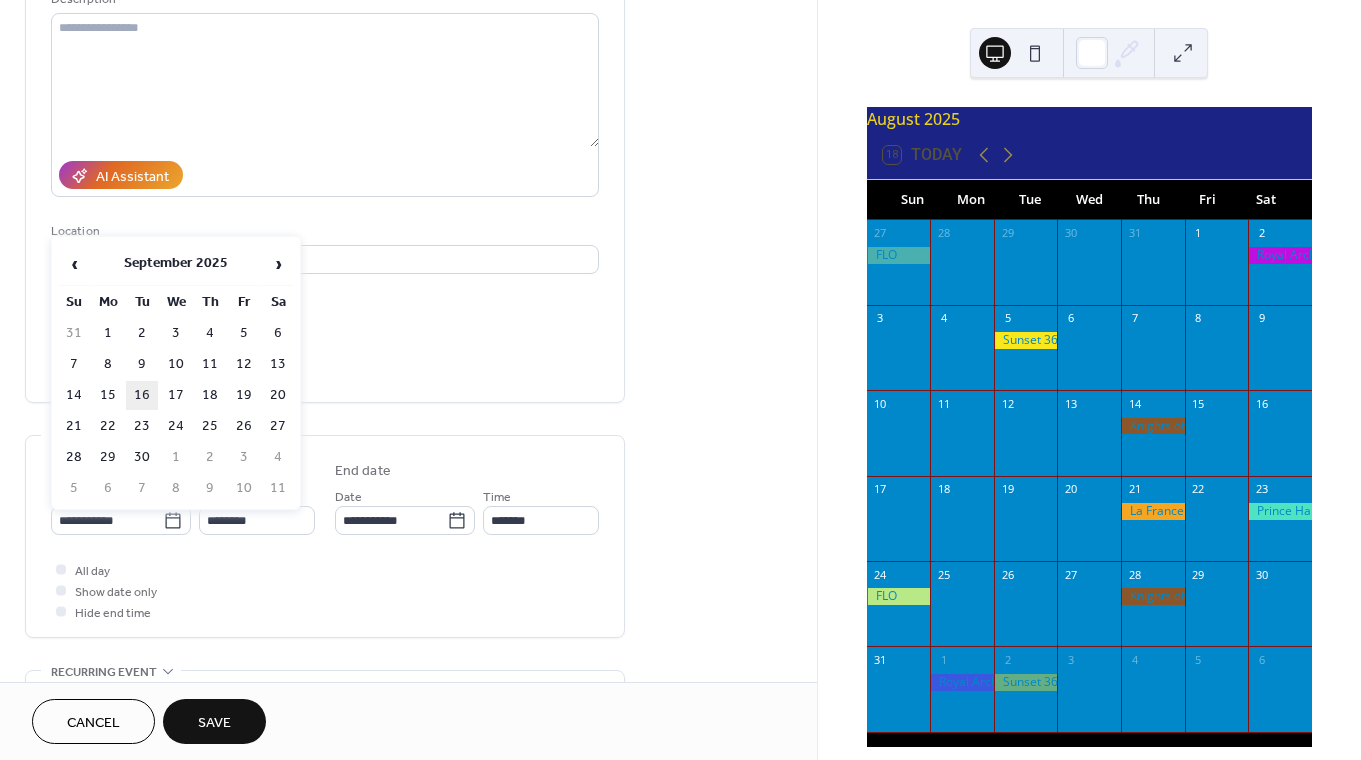 type on "**********" 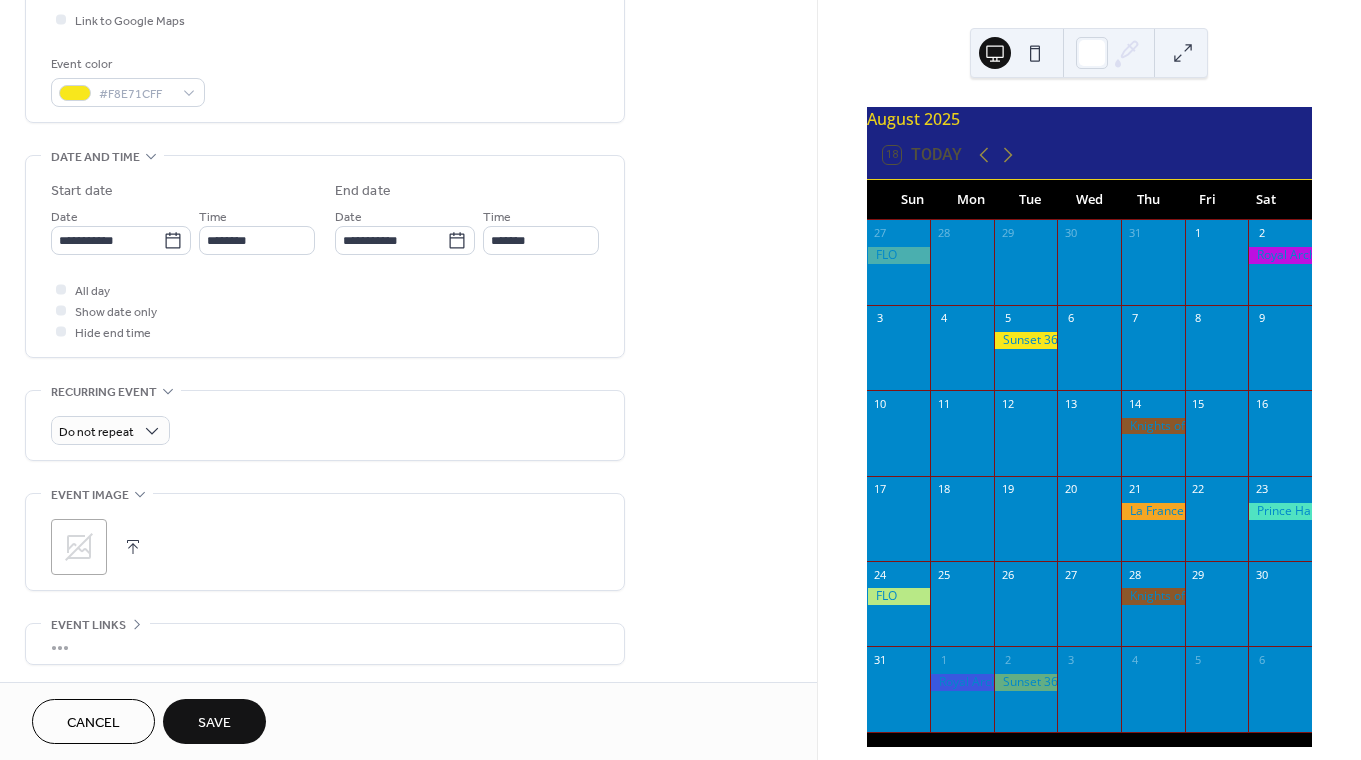 scroll, scrollTop: 497, scrollLeft: 0, axis: vertical 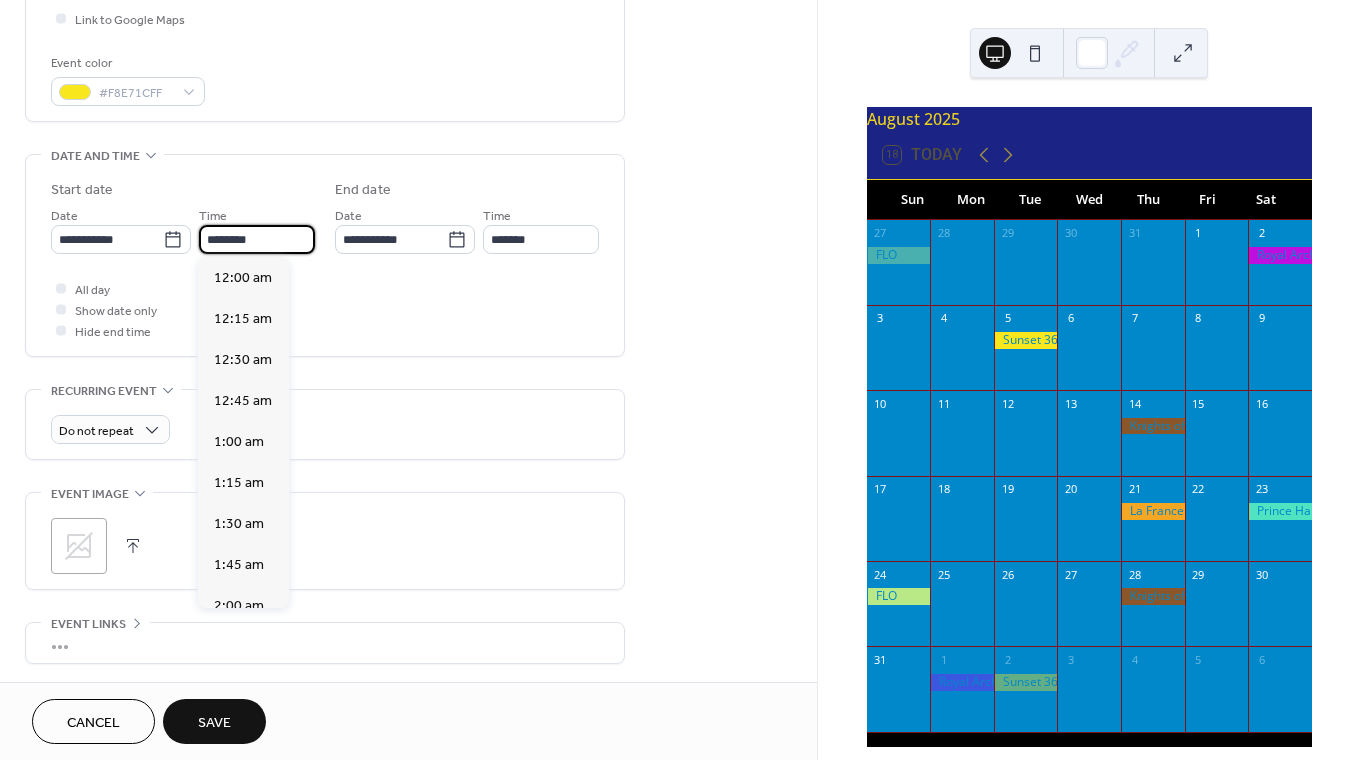 click on "********" at bounding box center [257, 239] 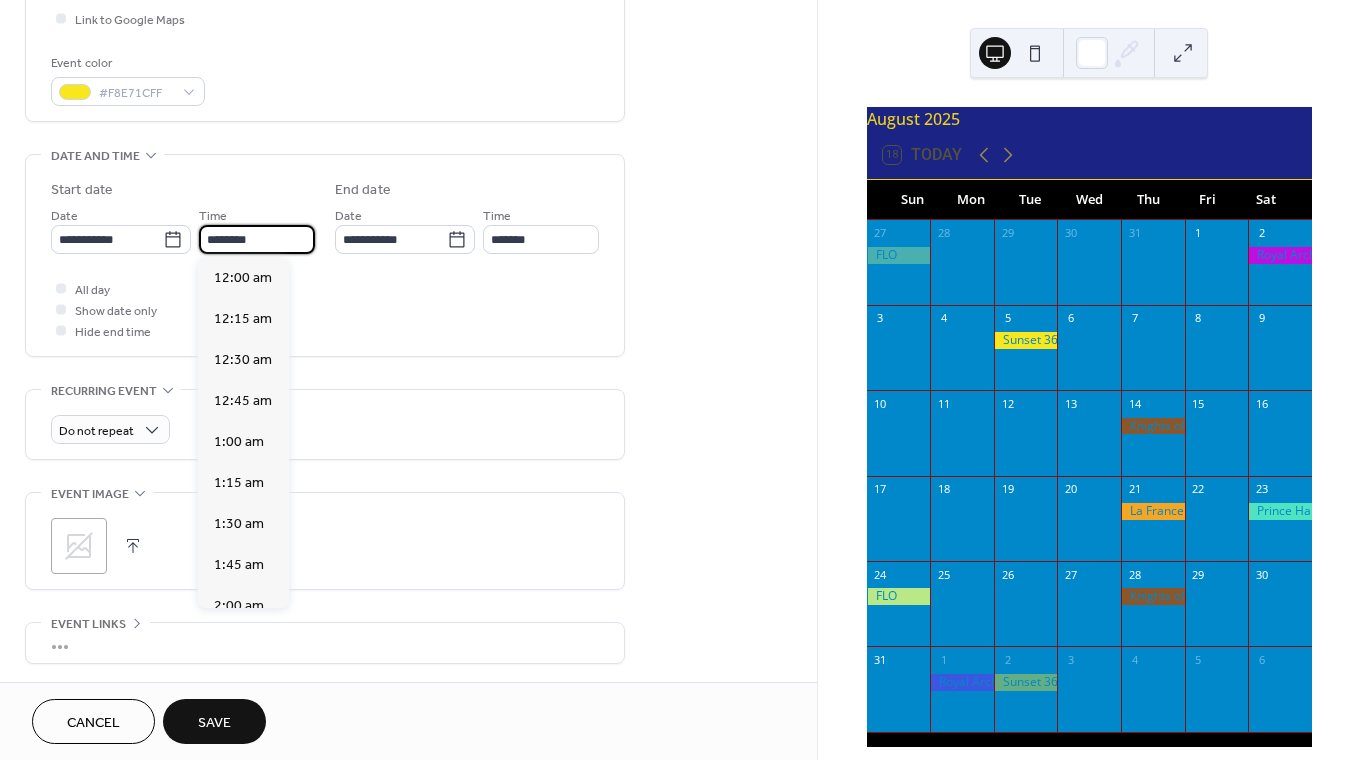 scroll, scrollTop: 1944, scrollLeft: 0, axis: vertical 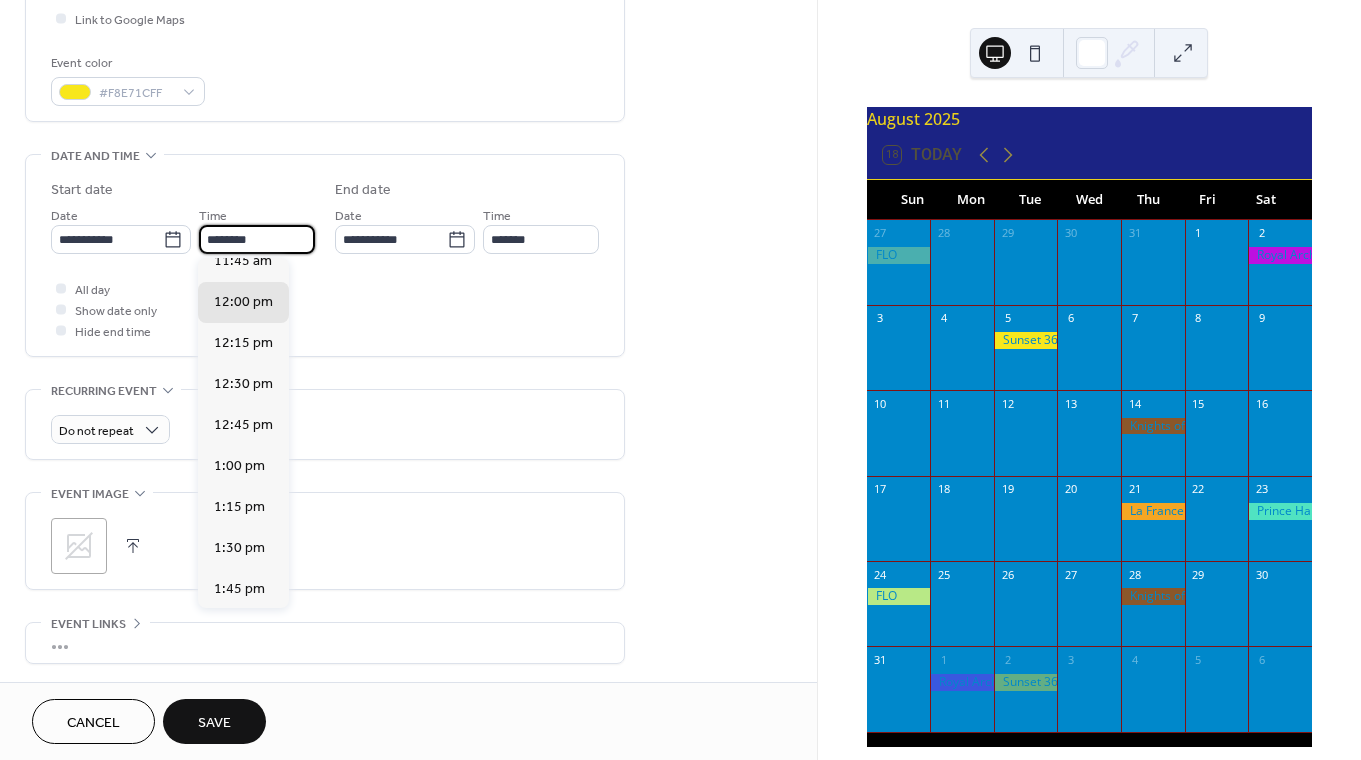 click on "********" at bounding box center [257, 239] 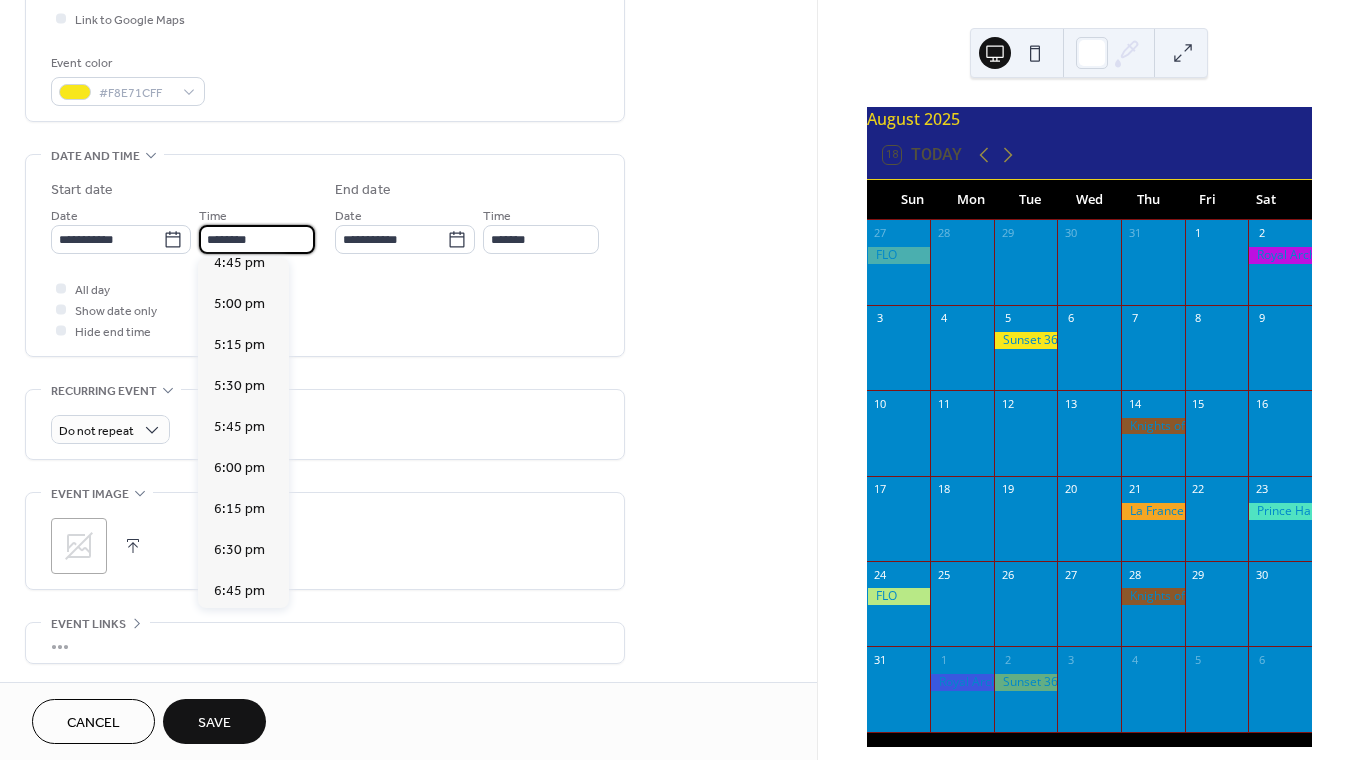 scroll, scrollTop: 2793, scrollLeft: 0, axis: vertical 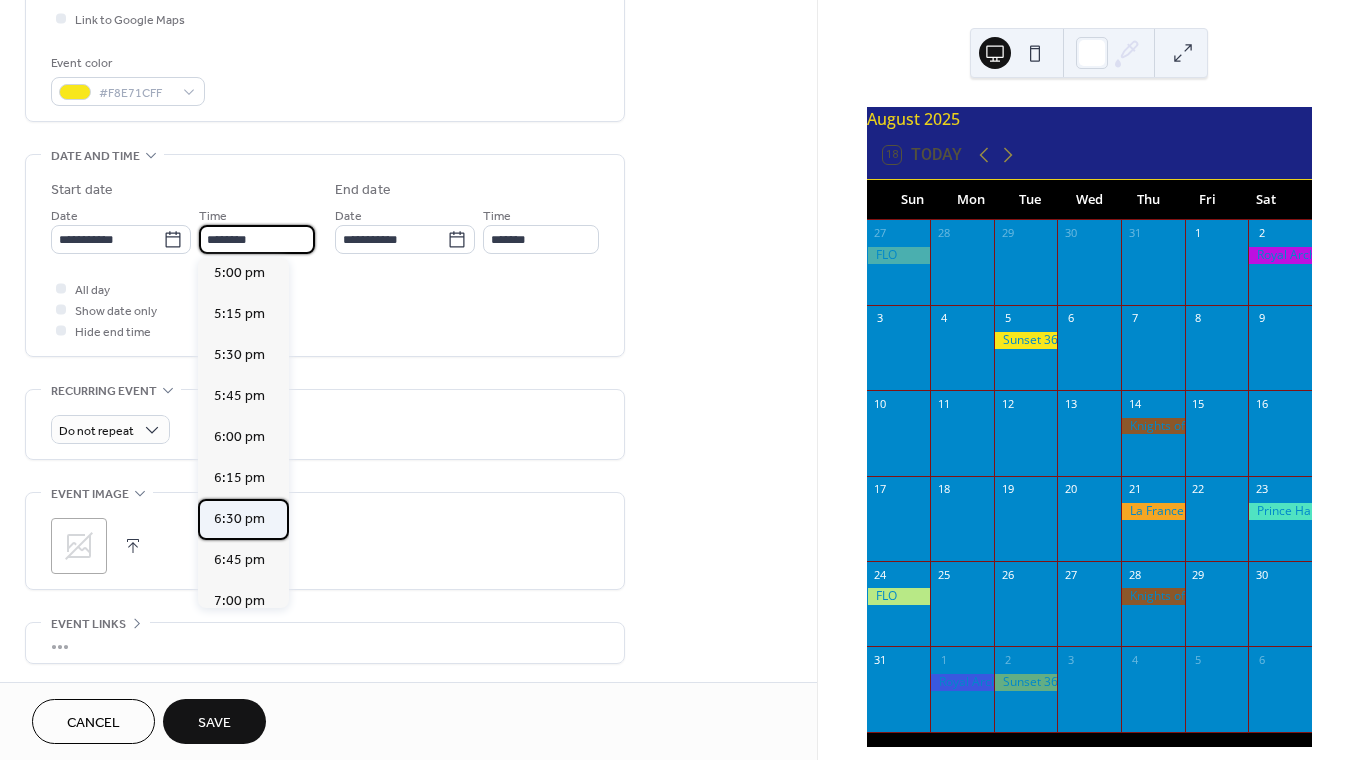 click on "6:30 pm" at bounding box center [239, 519] 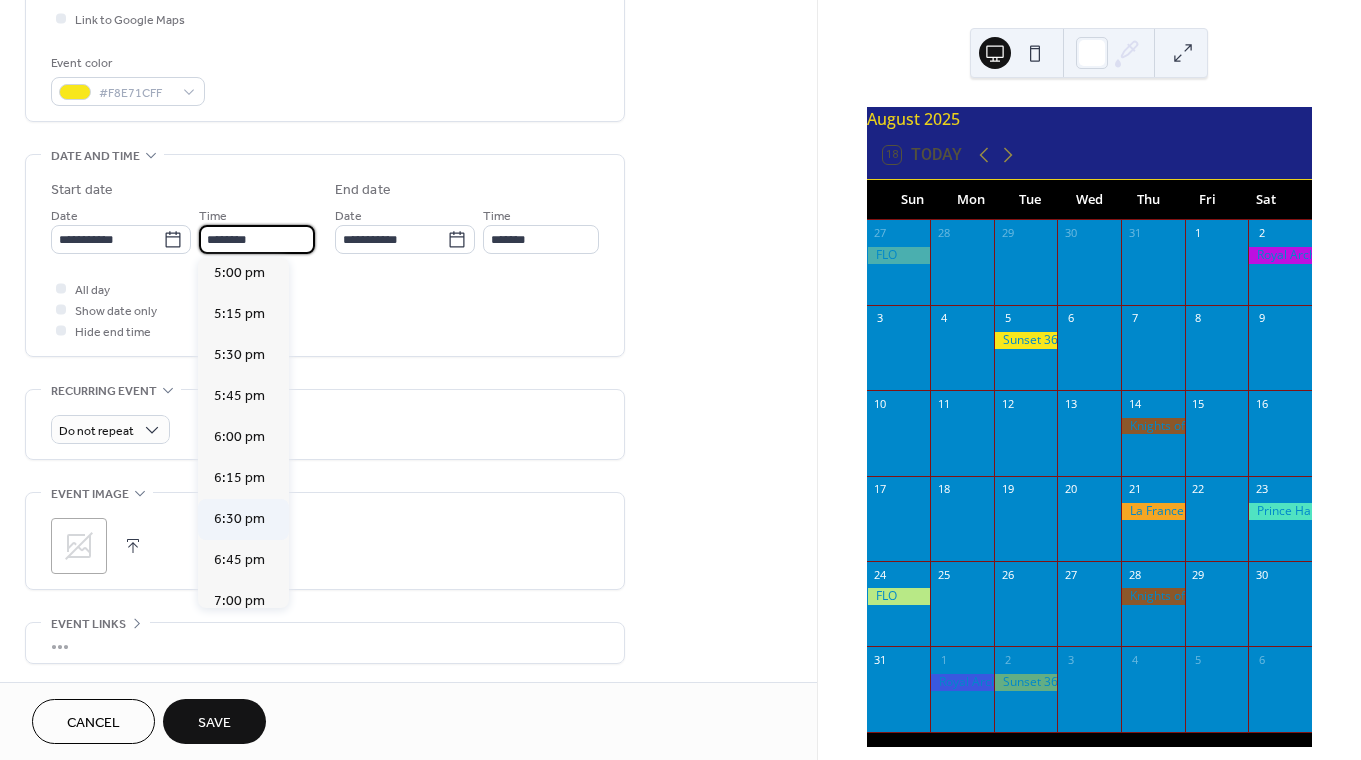 type on "*******" 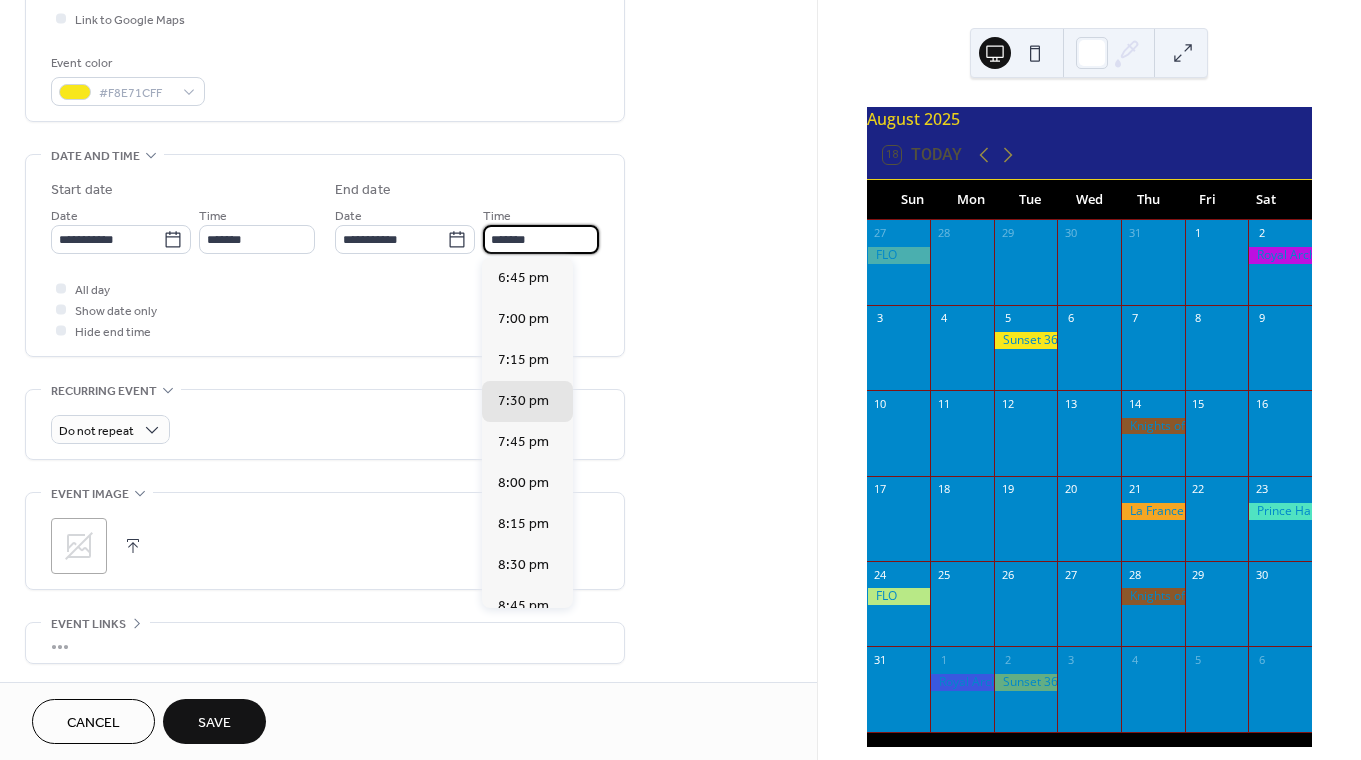 click on "*******" at bounding box center [541, 239] 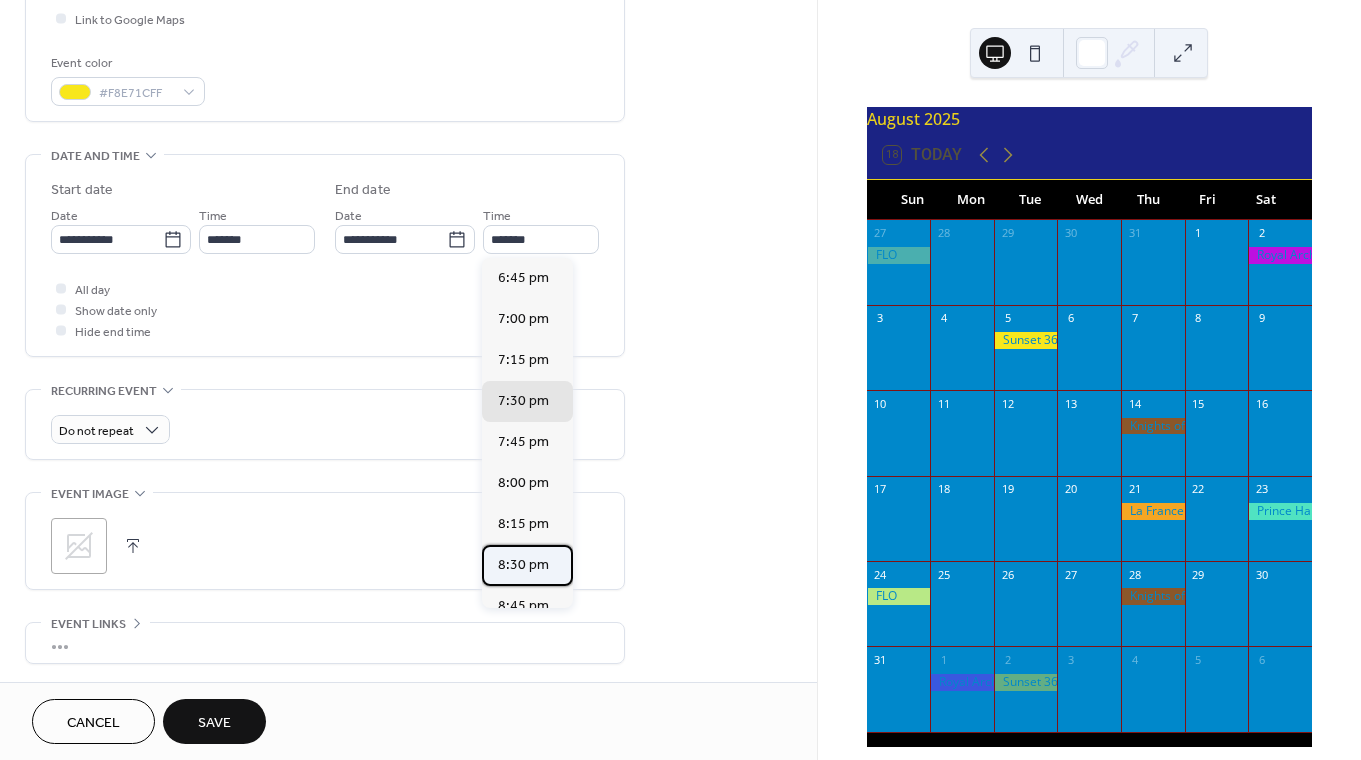 click on "8:30 pm" at bounding box center (523, 565) 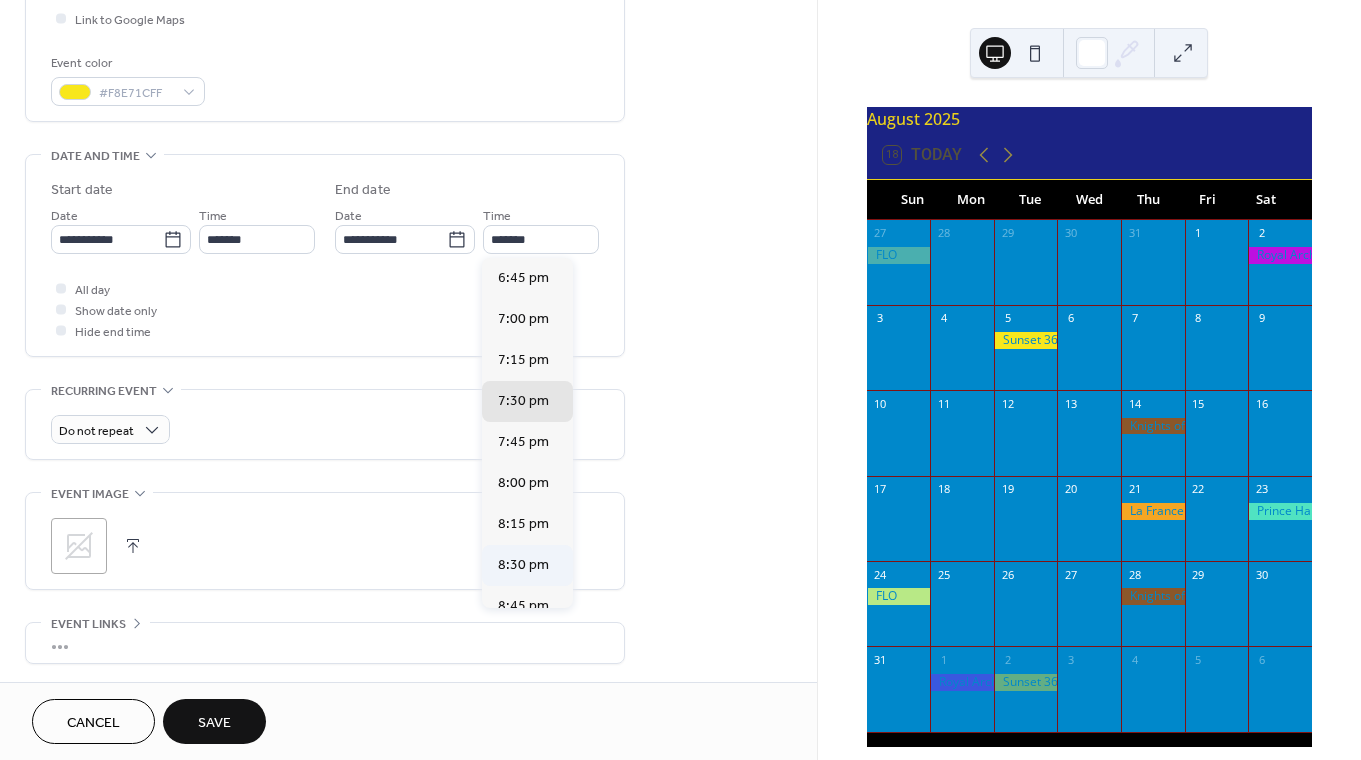 type on "*******" 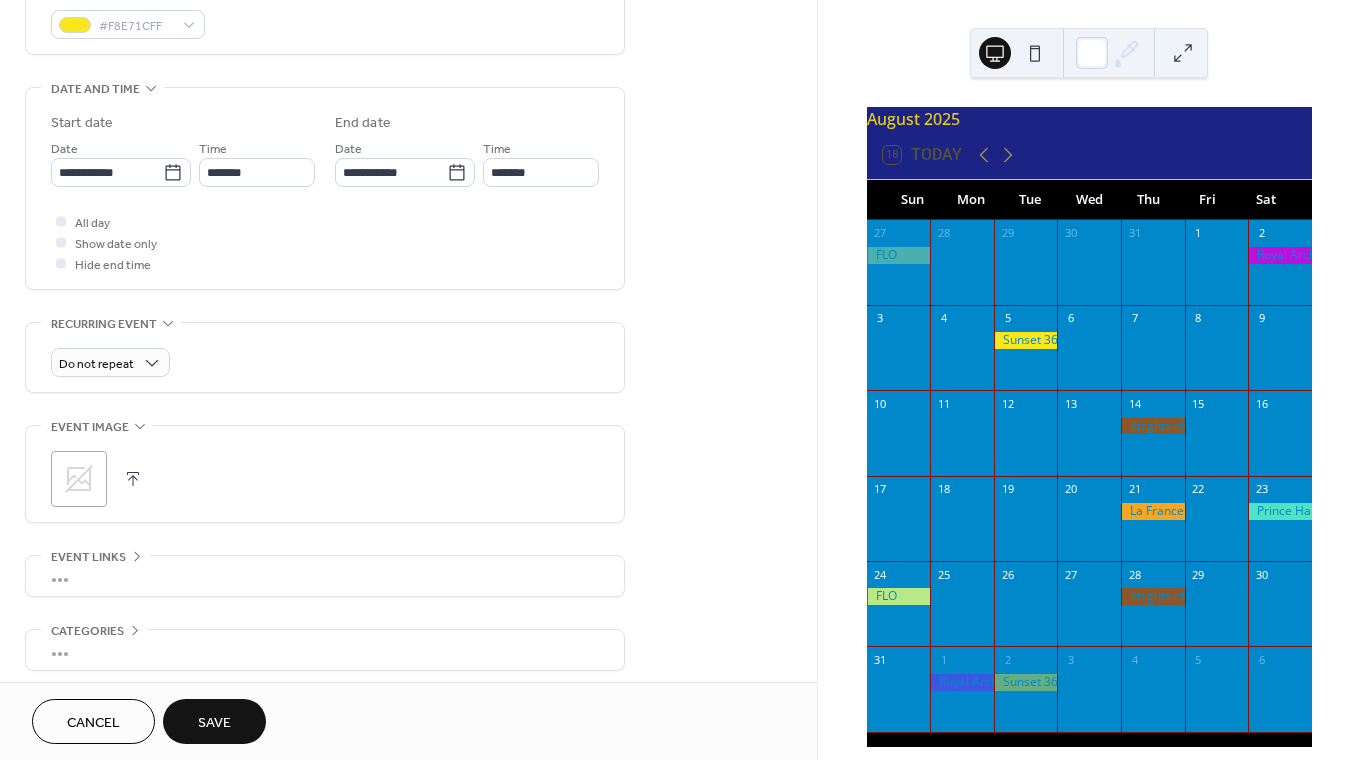 scroll, scrollTop: 647, scrollLeft: 0, axis: vertical 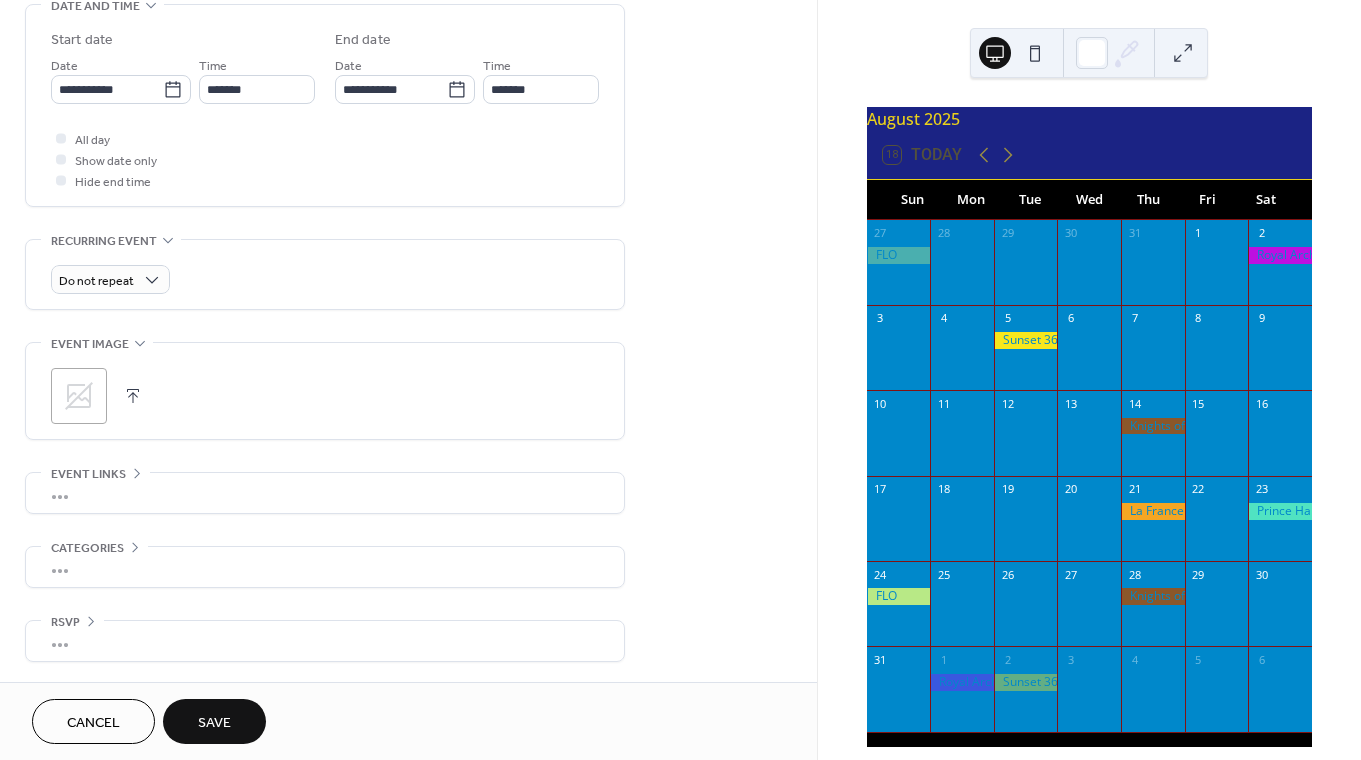 click on "Save" at bounding box center [214, 723] 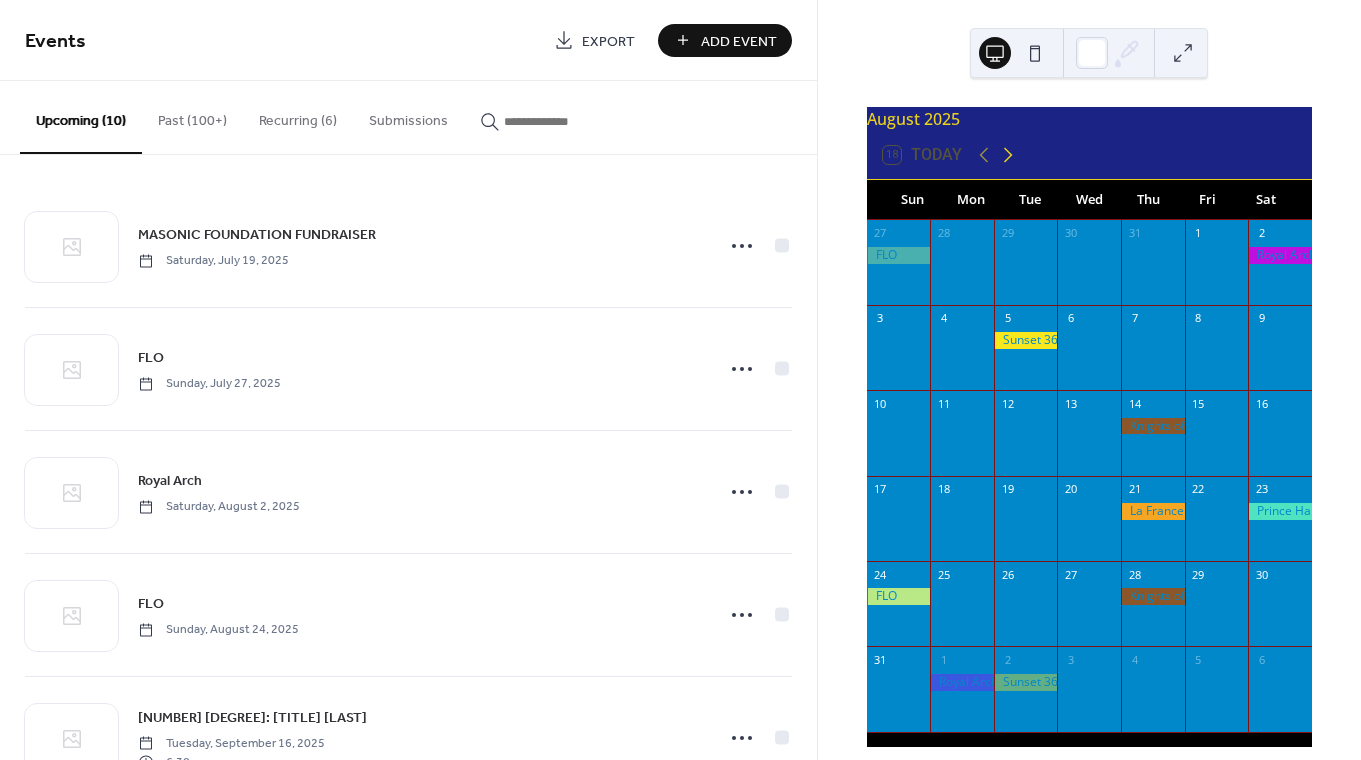 click 